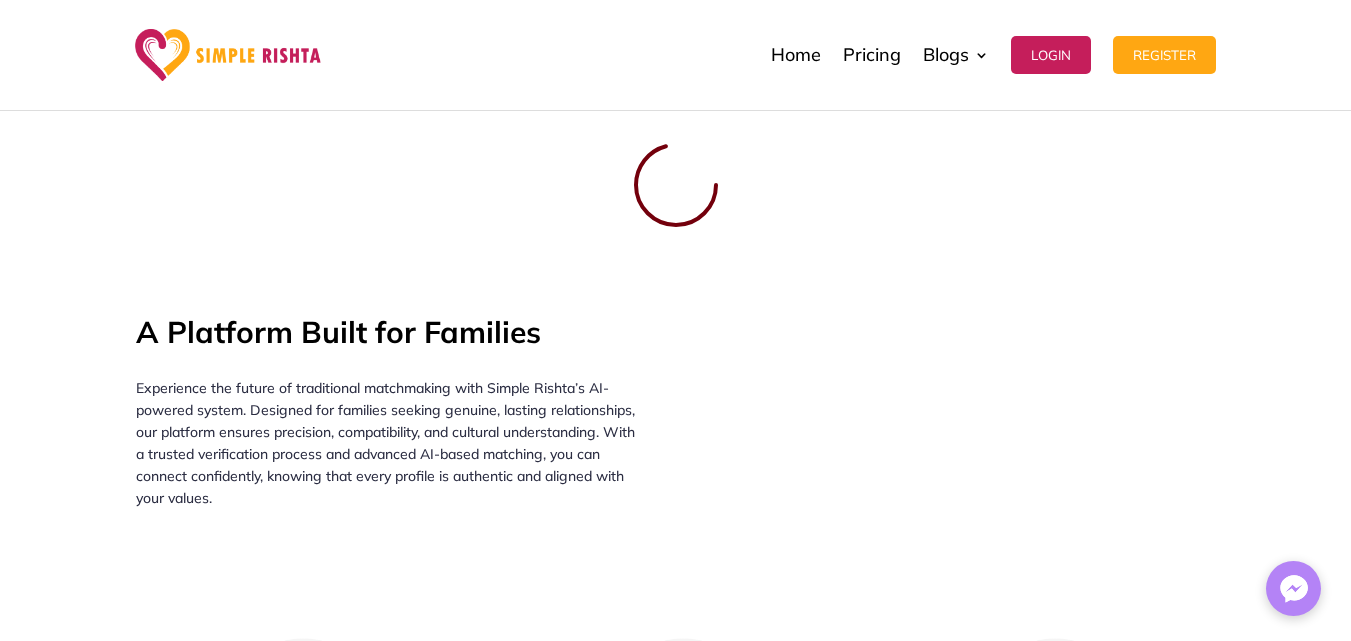 scroll, scrollTop: 700, scrollLeft: 0, axis: vertical 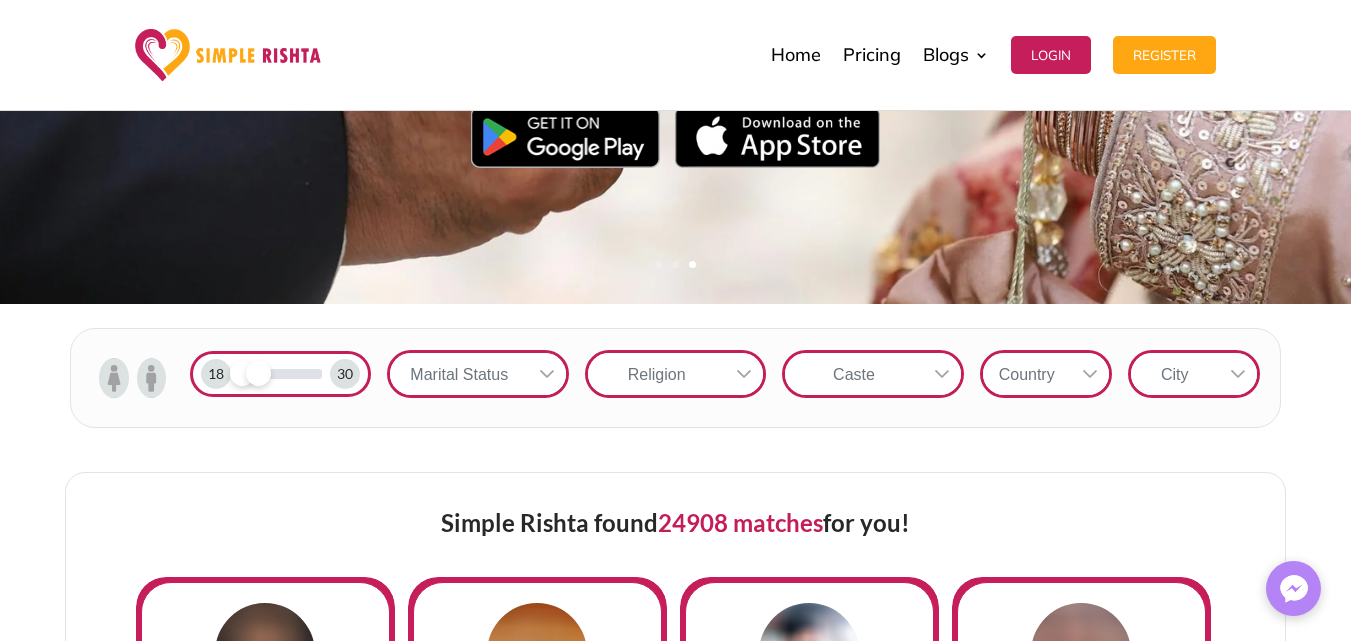 drag, startPoint x: 328, startPoint y: 376, endPoint x: 256, endPoint y: 379, distance: 72.06247 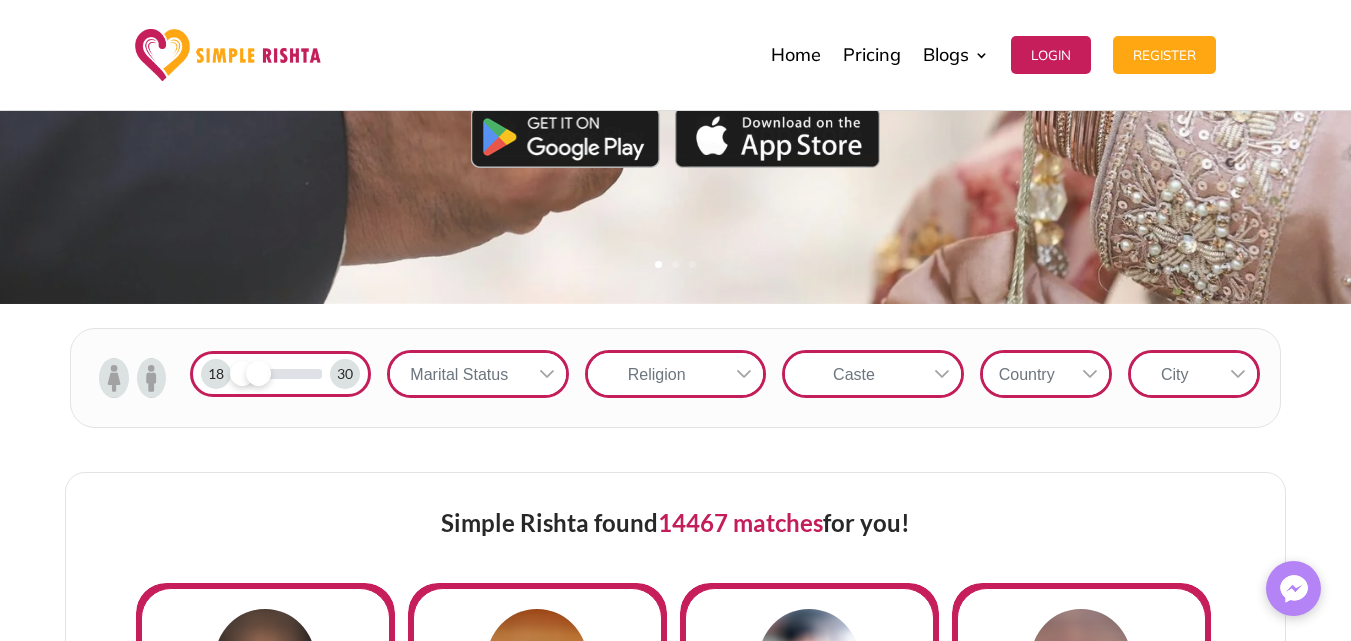 click 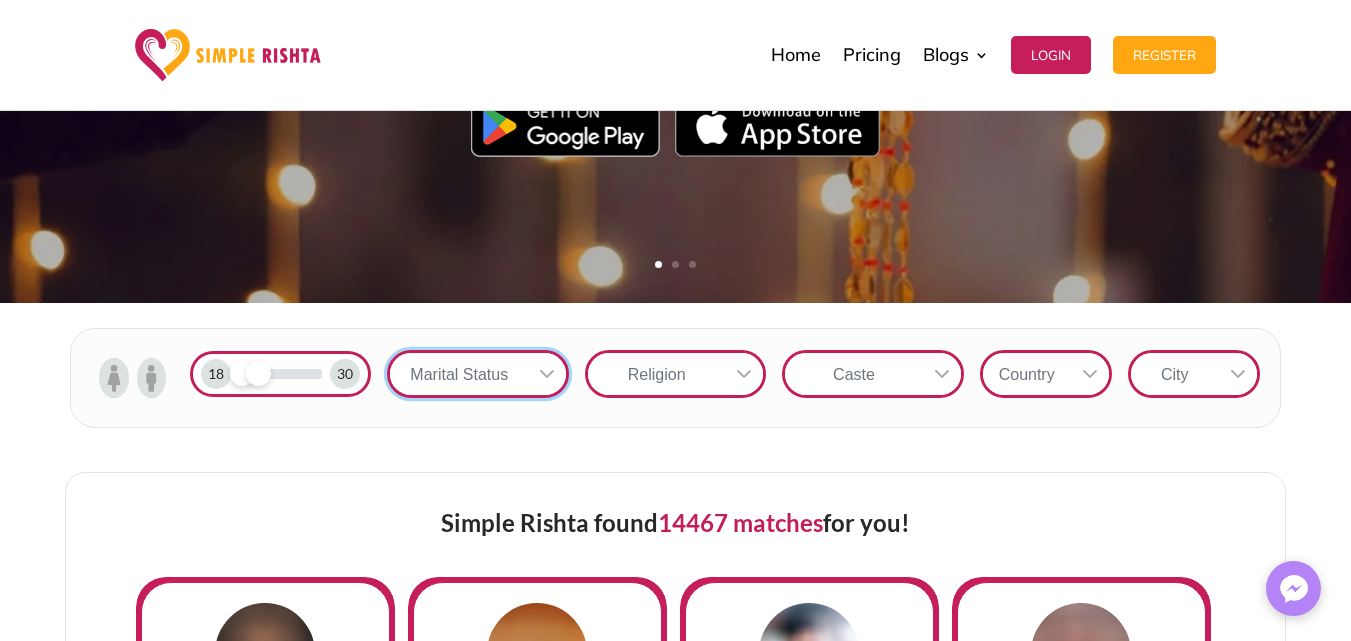scroll, scrollTop: 22, scrollLeft: 3, axis: both 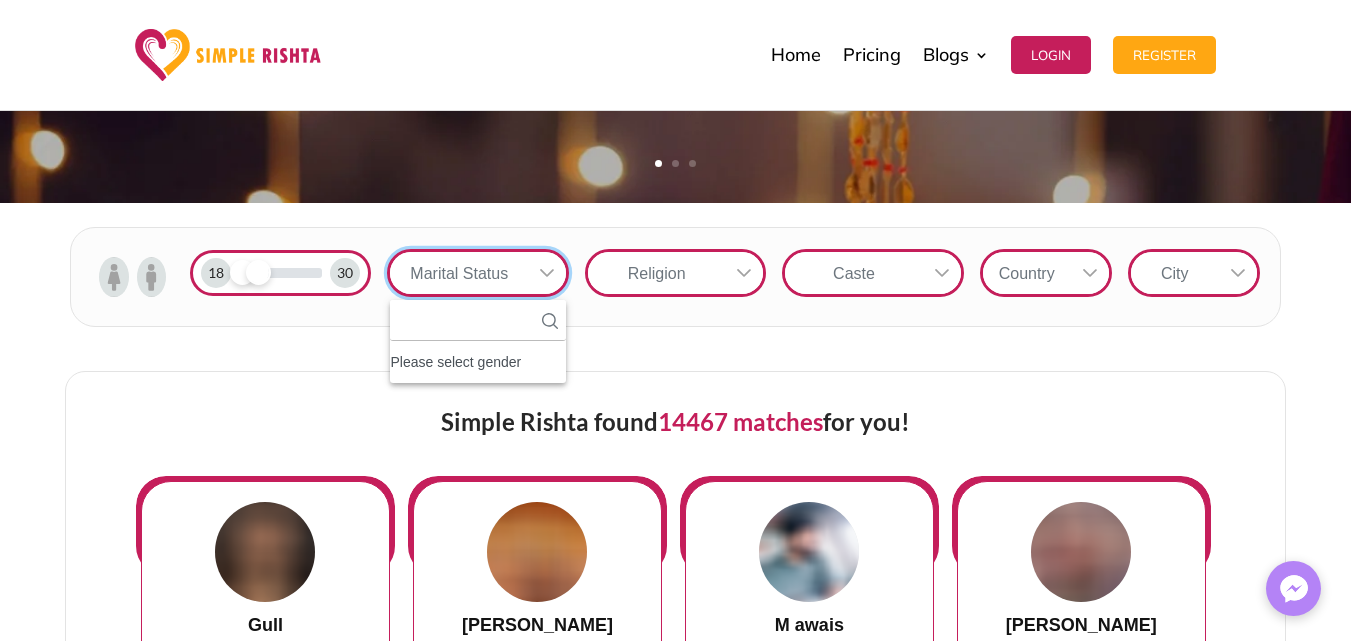 click on "Please select gender" 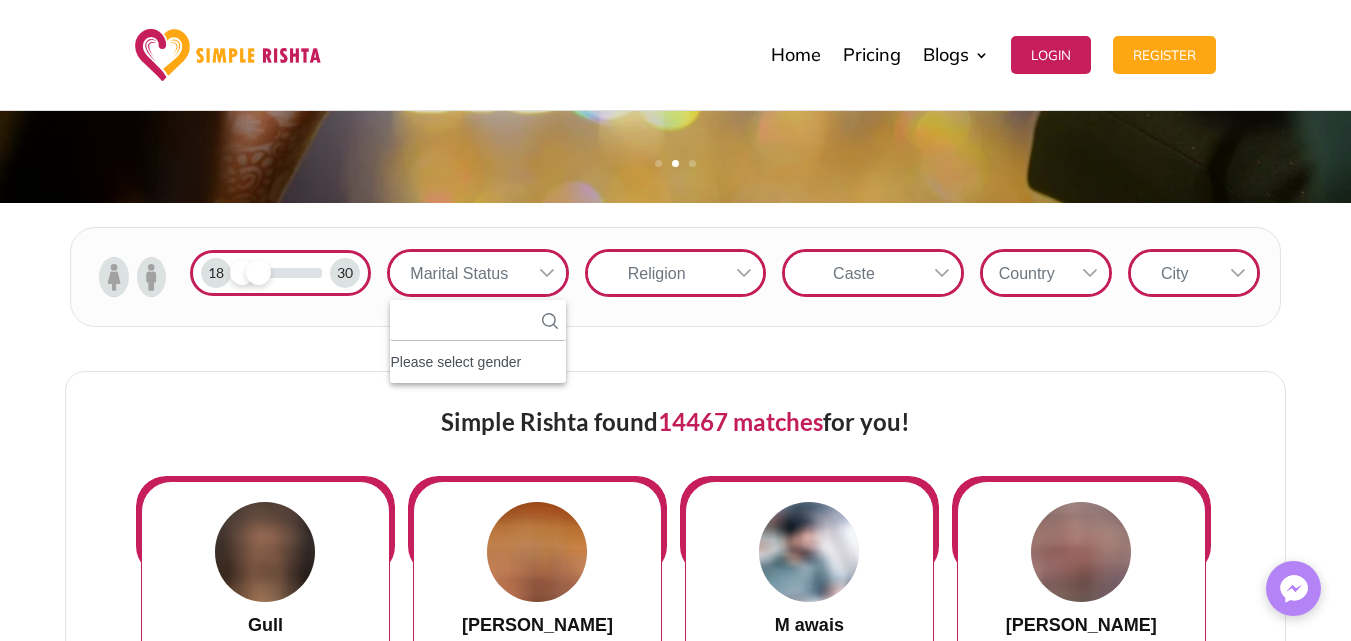 click at bounding box center [113, 277] 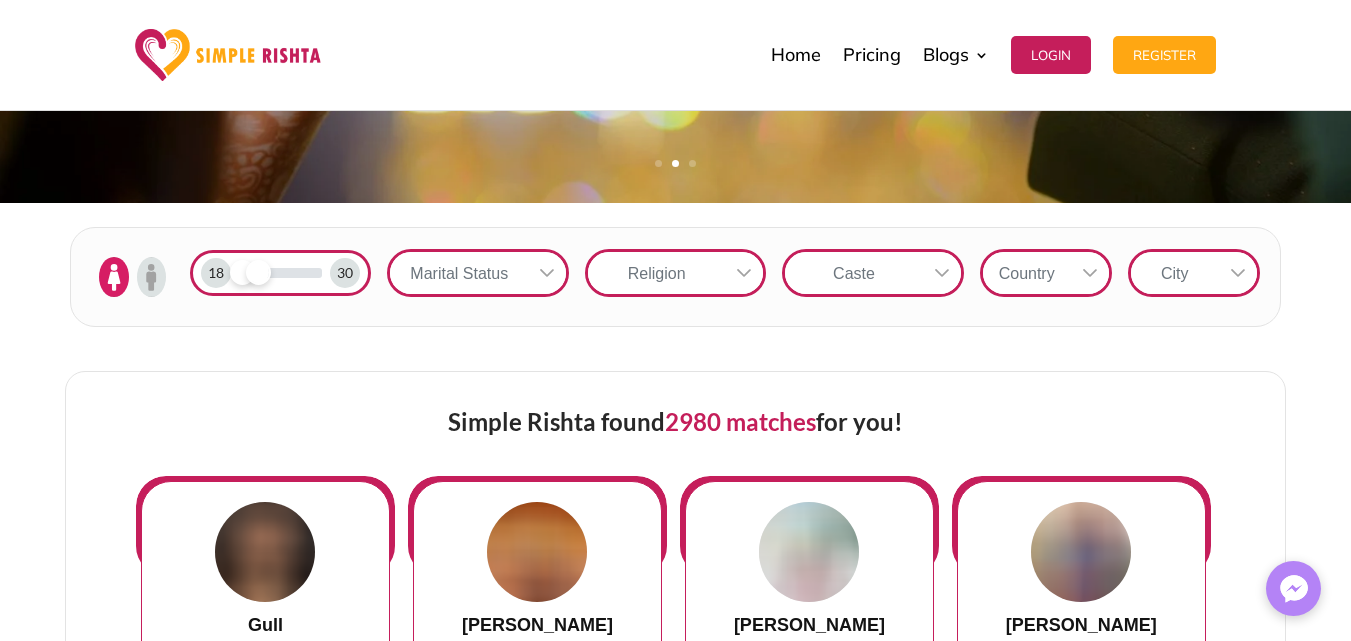 click 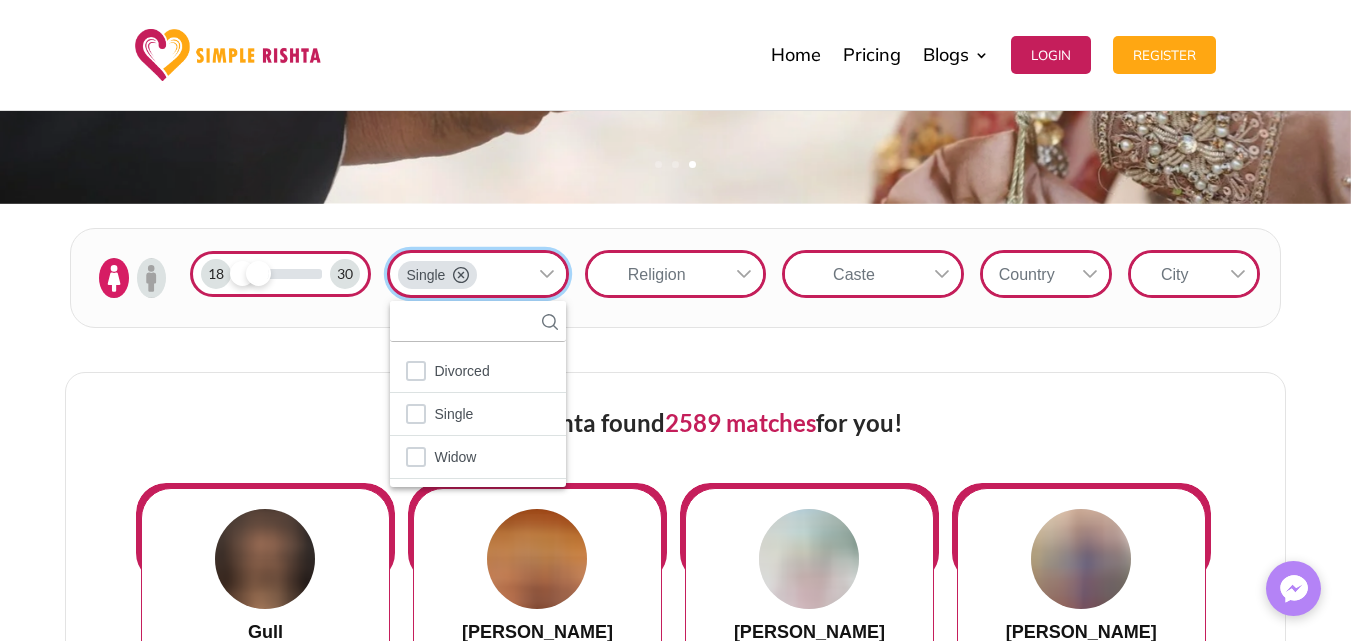 click on "Religion" at bounding box center [657, 274] 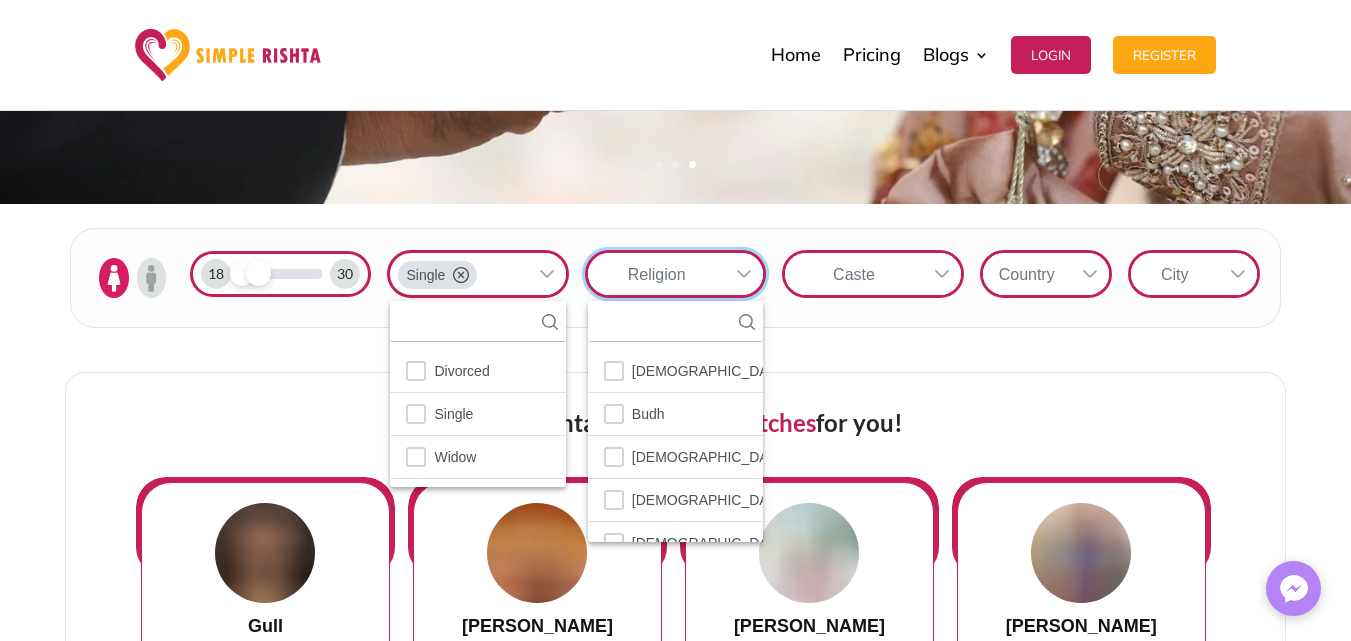 scroll, scrollTop: 22, scrollLeft: 3, axis: both 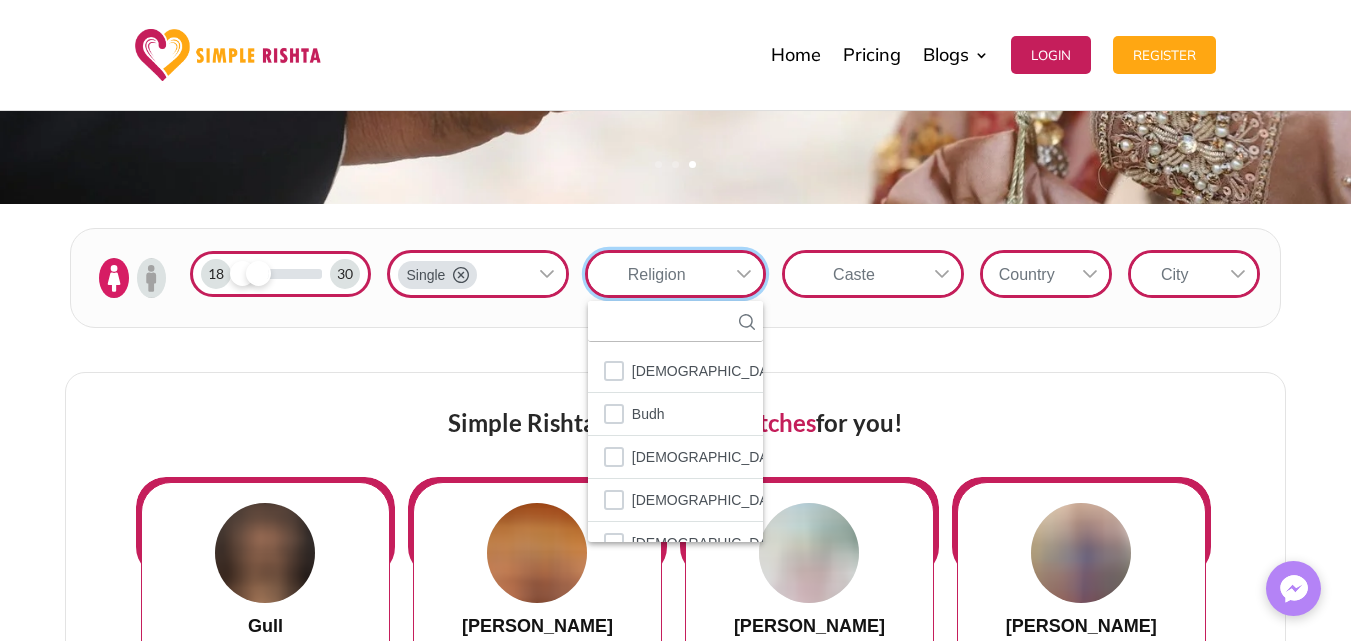 click 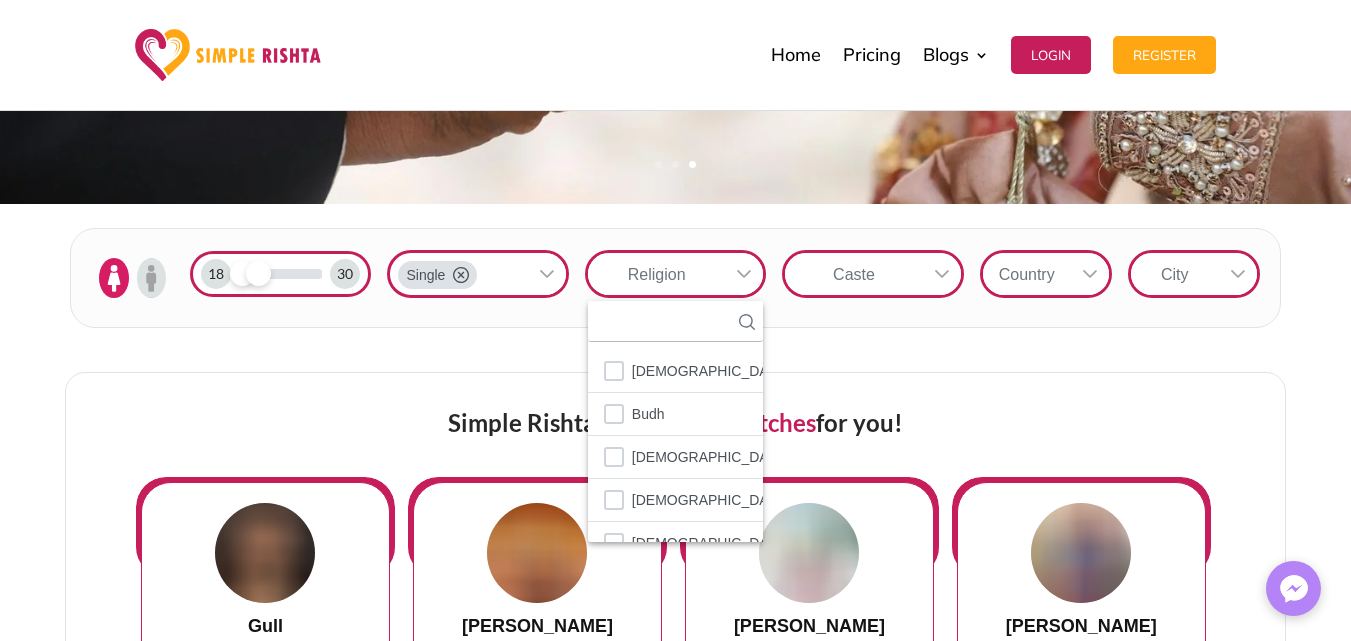 click 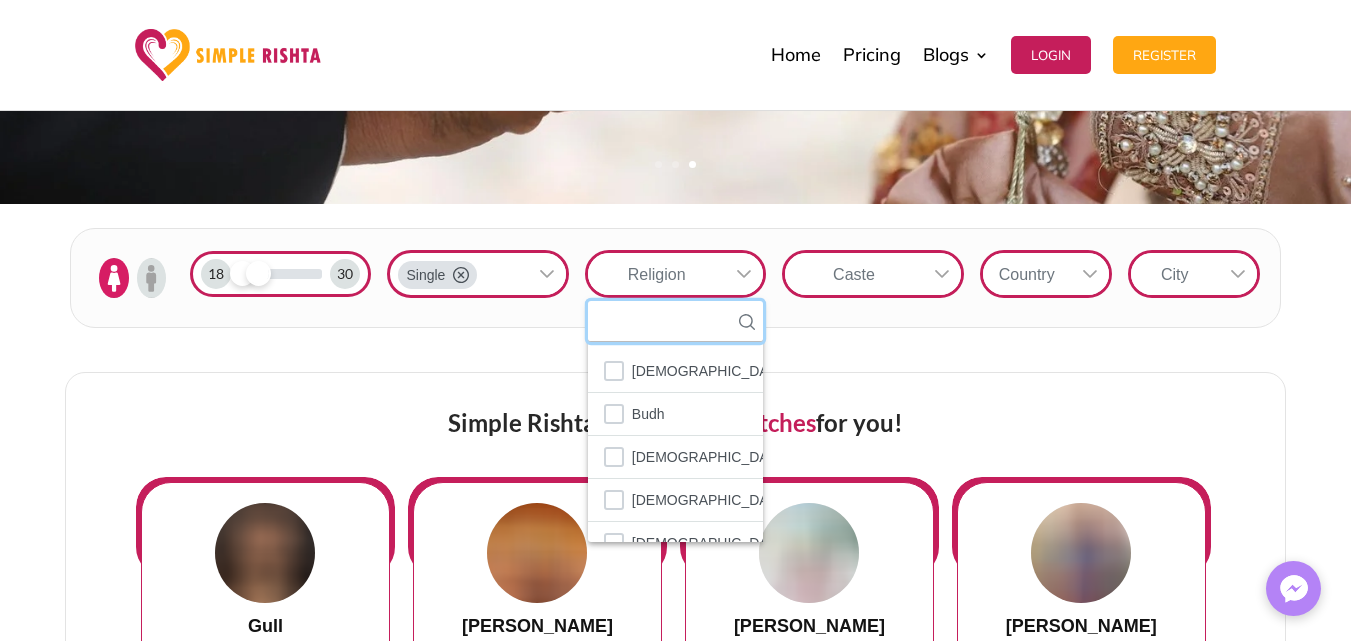 click at bounding box center [675, 321] 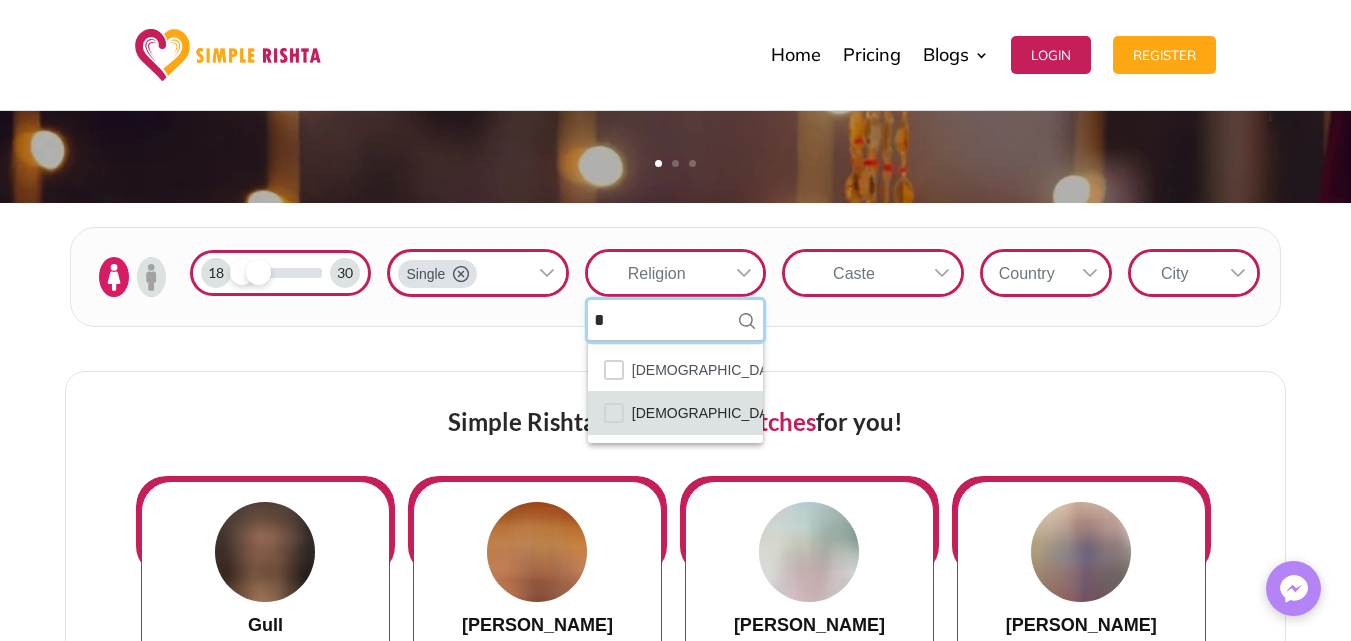 type on "*" 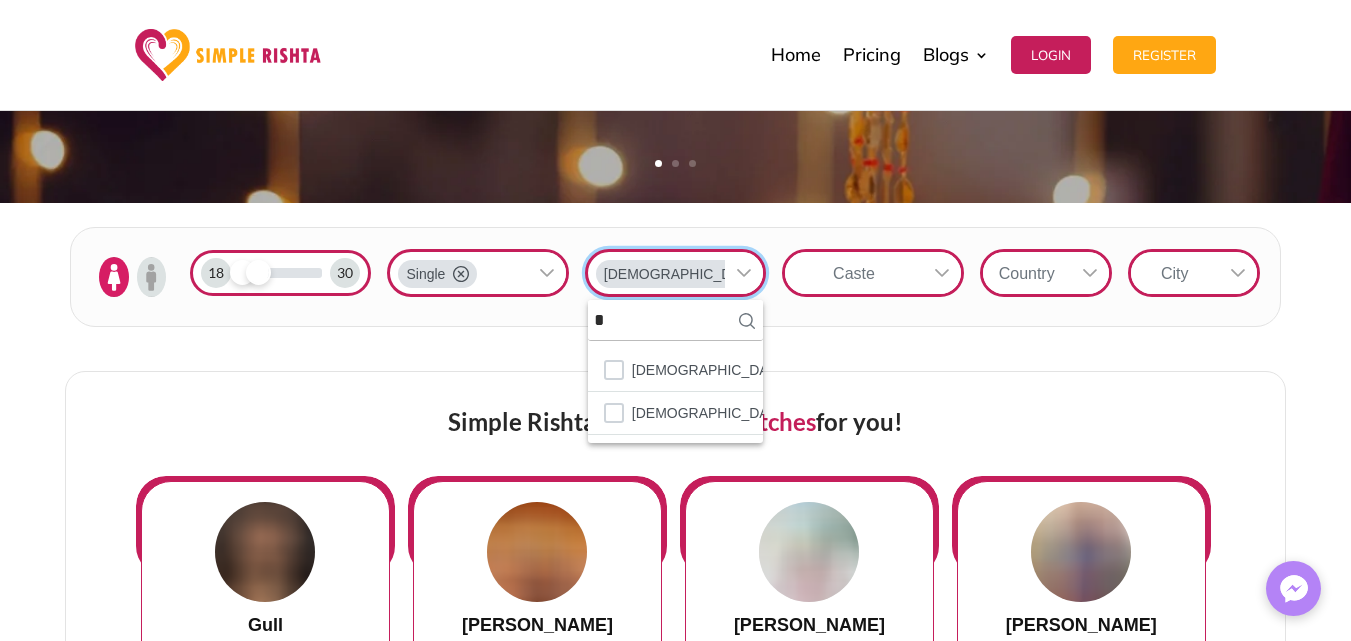 click on "Caste" at bounding box center (854, 273) 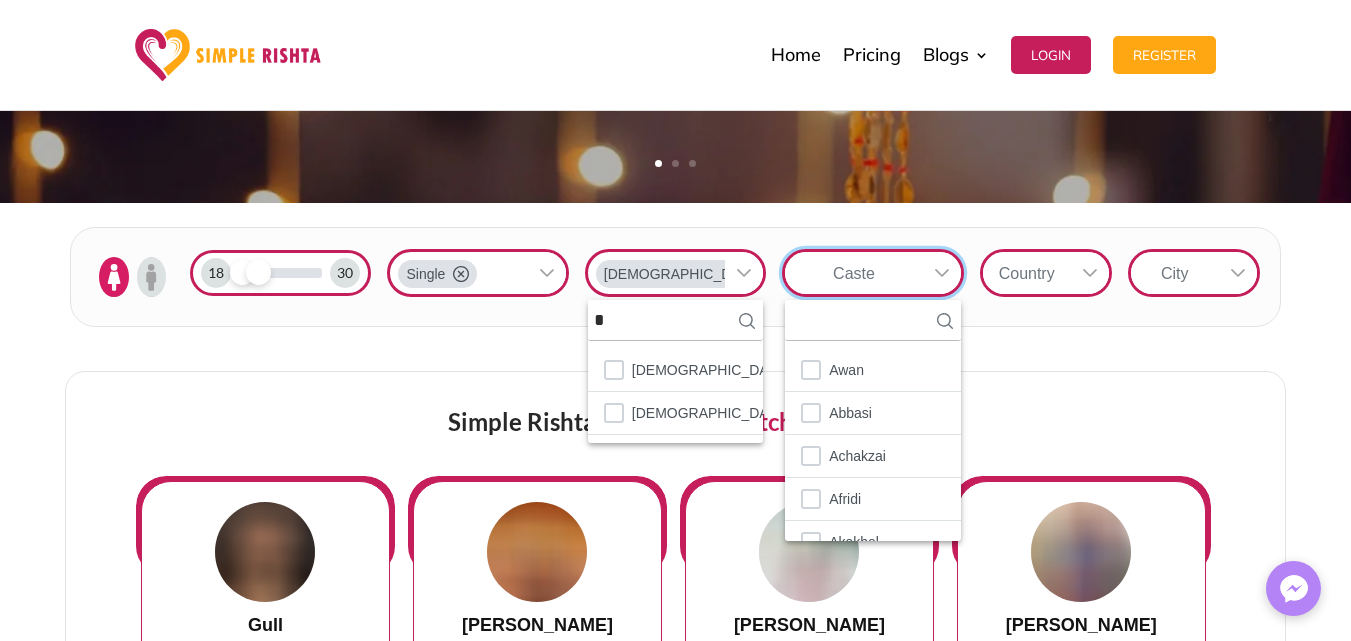 scroll, scrollTop: 22, scrollLeft: 3, axis: both 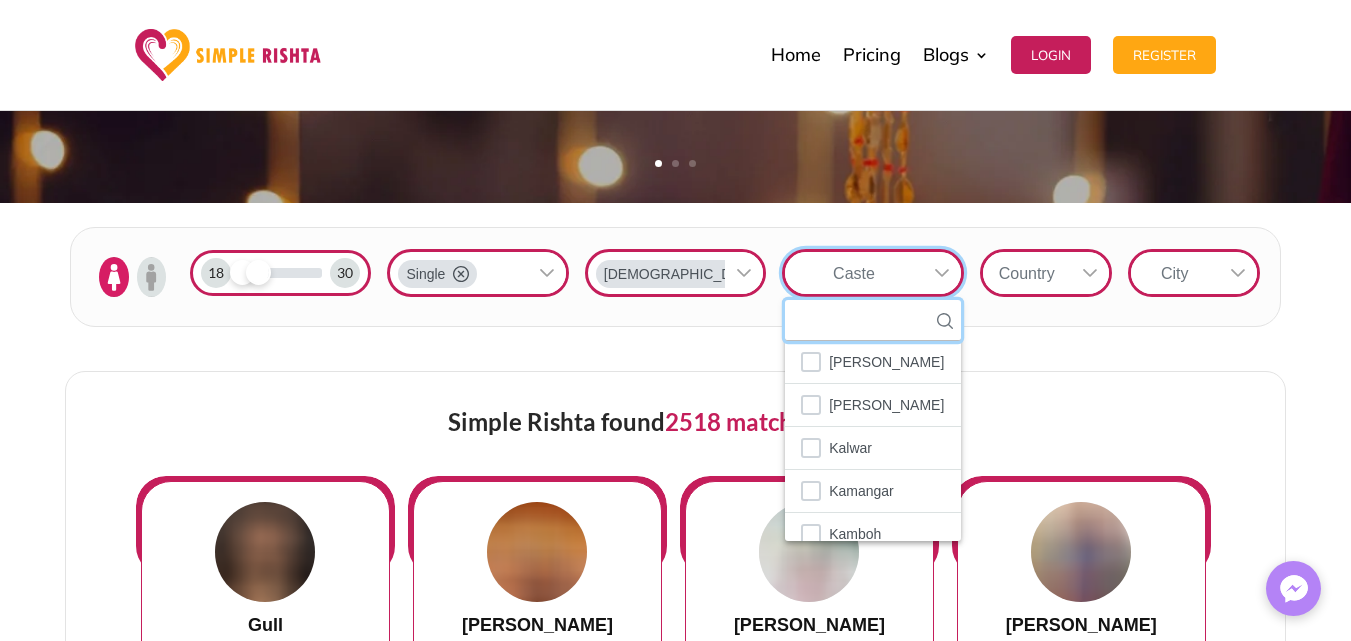 click at bounding box center [872, 320] 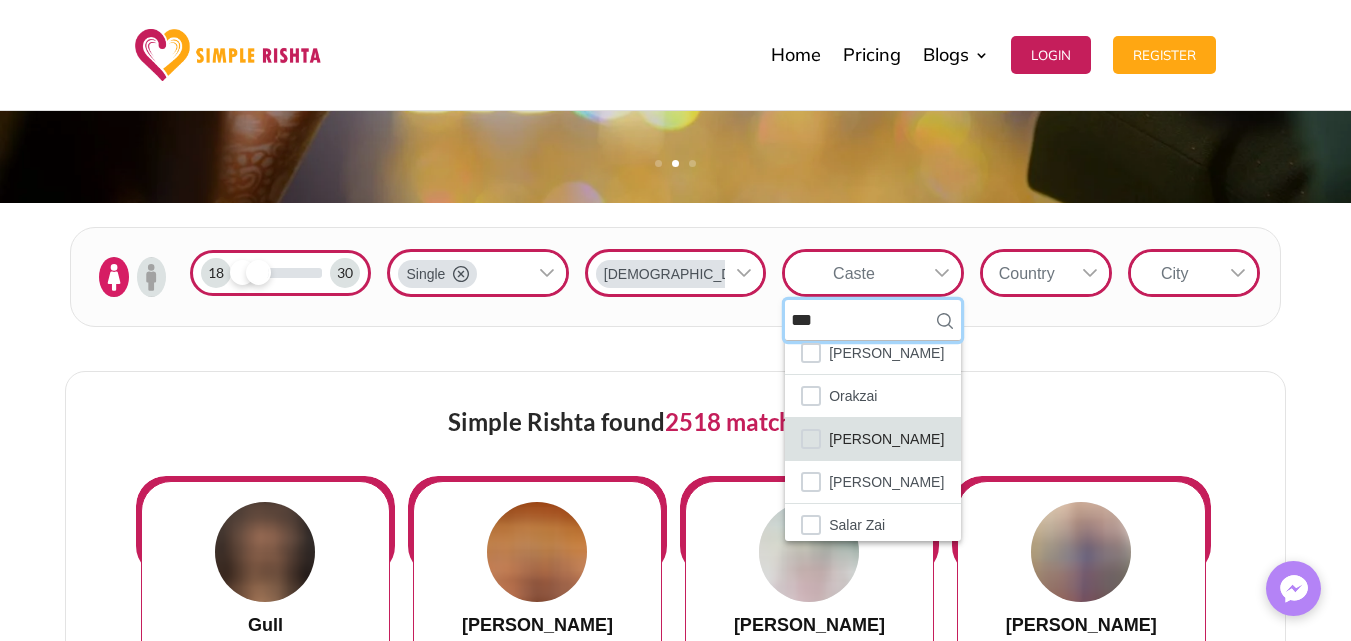 scroll, scrollTop: 203, scrollLeft: 0, axis: vertical 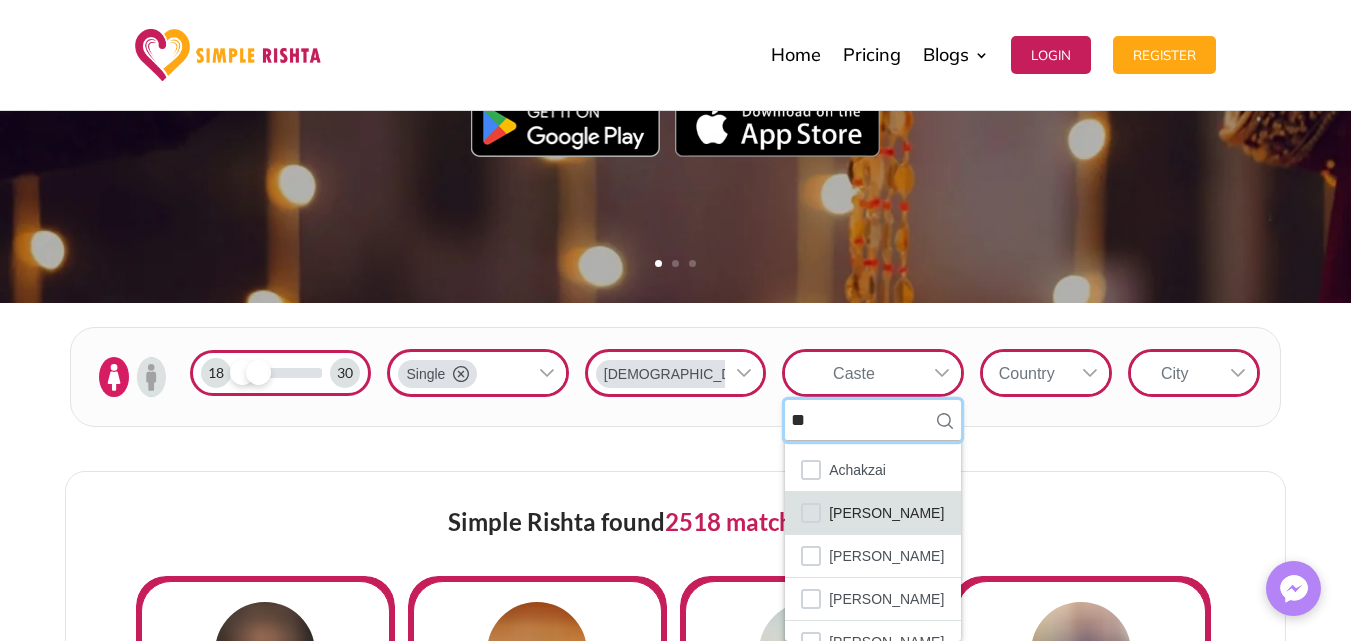 type on "*" 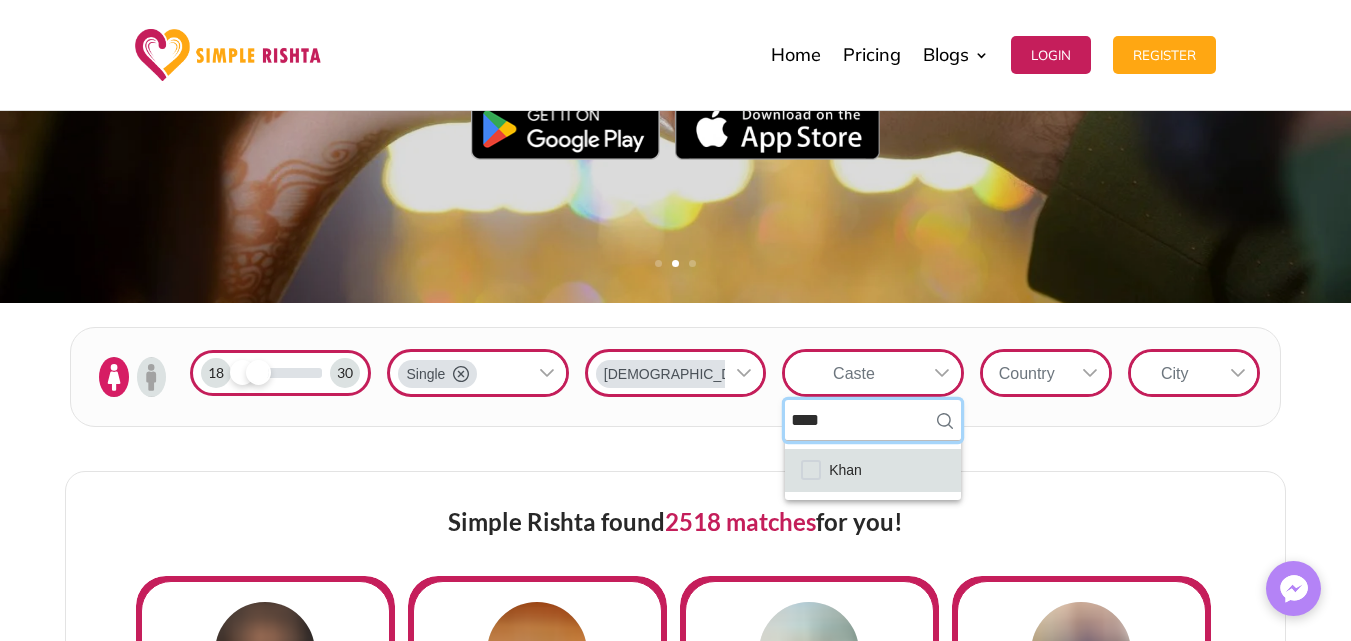 type on "****" 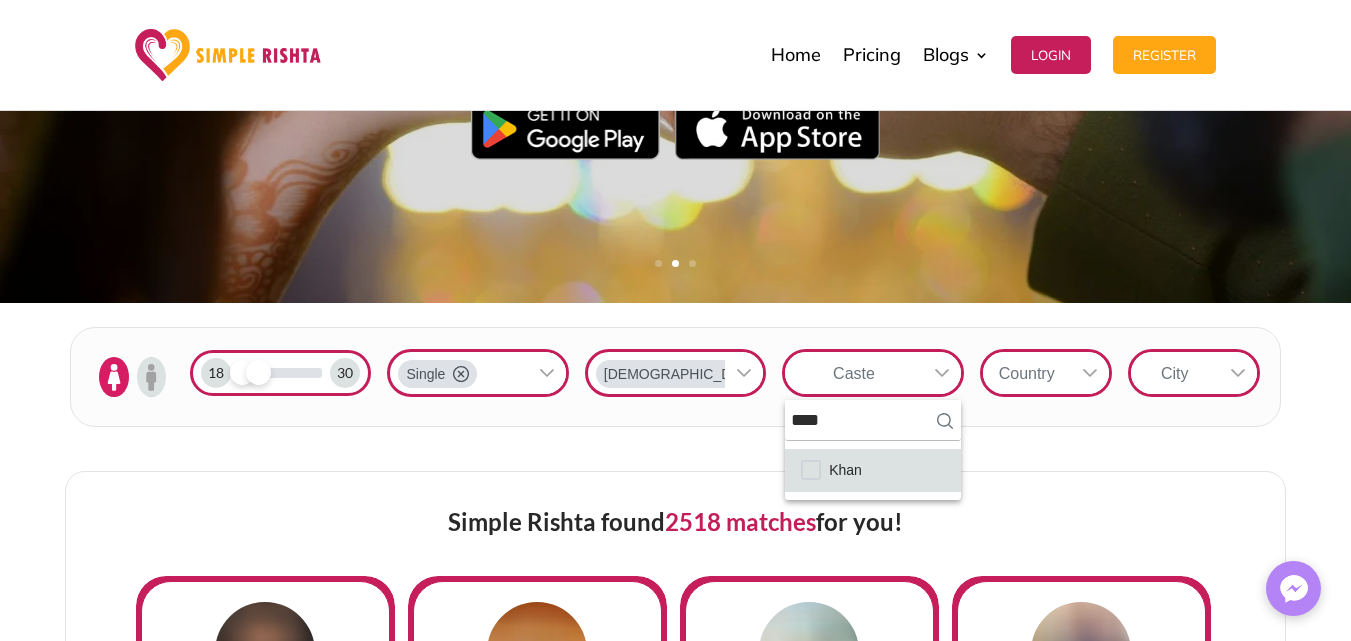 click on "Khan" 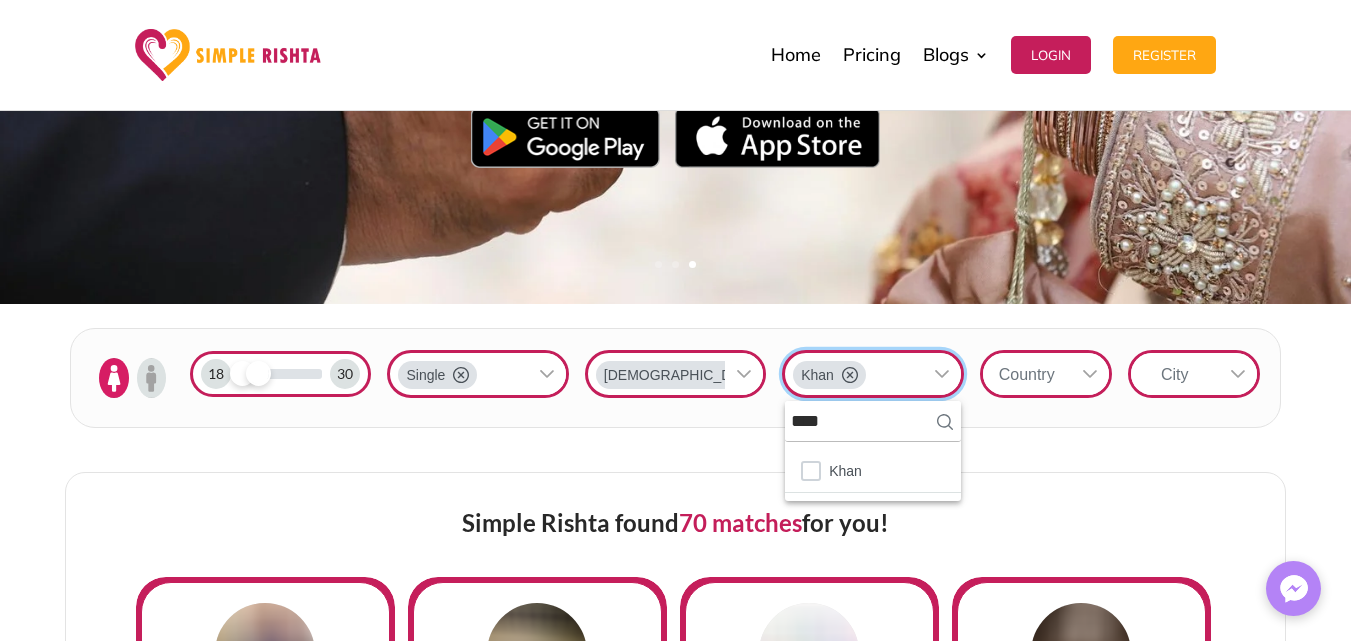 click at bounding box center (1090, 374) 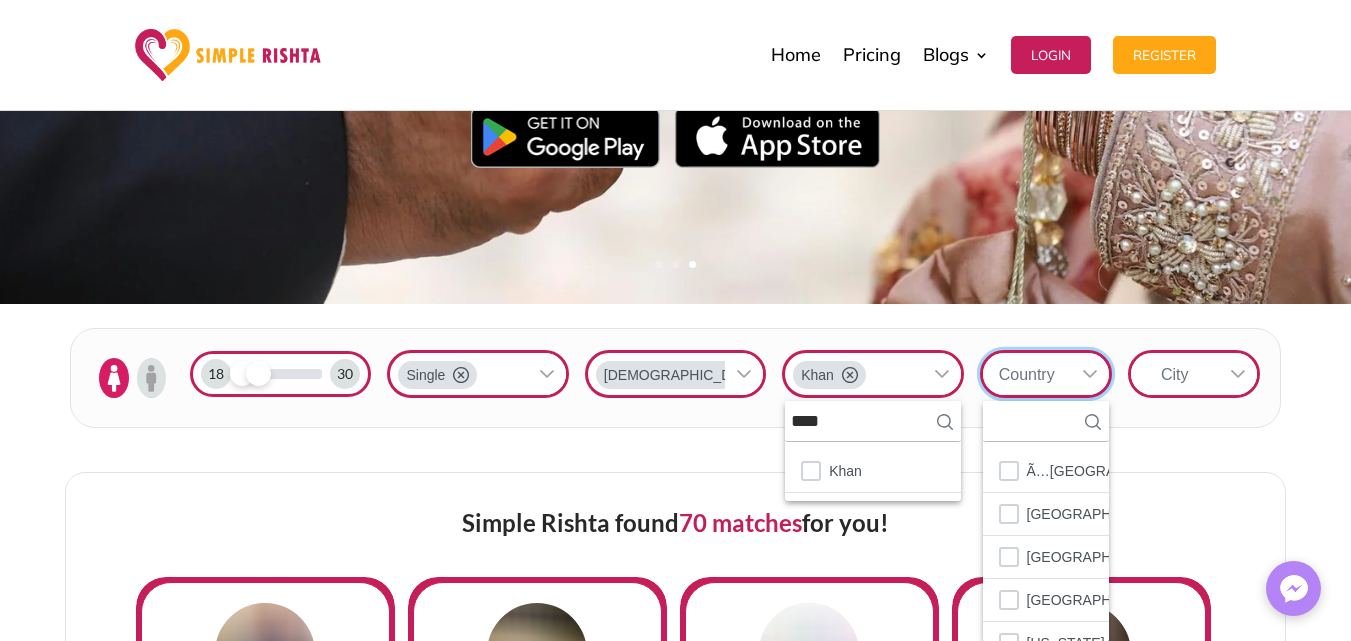 scroll, scrollTop: 22, scrollLeft: 3, axis: both 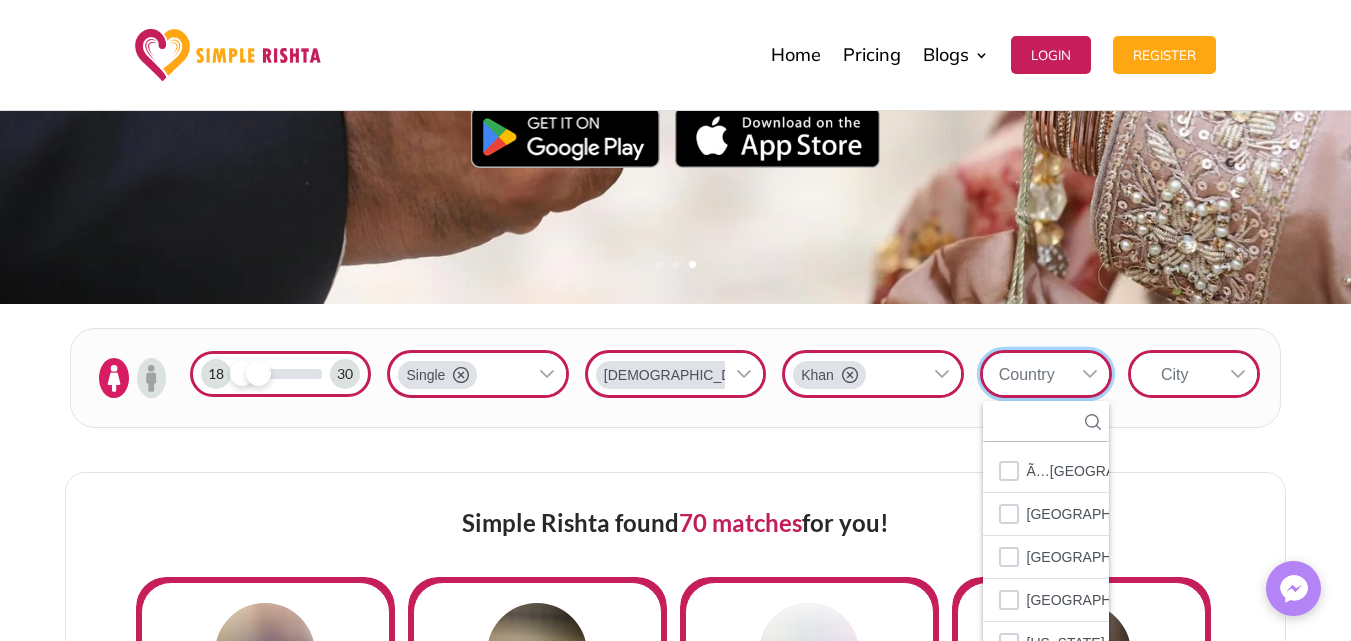 click 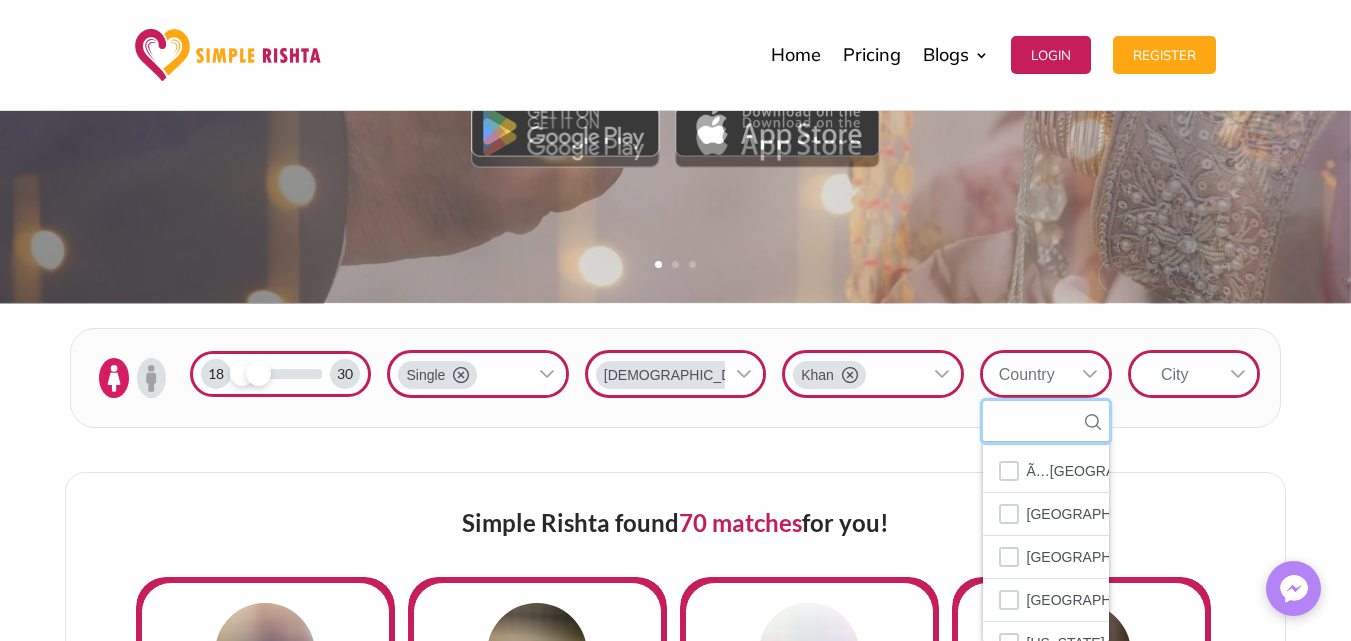 click at bounding box center (1046, 421) 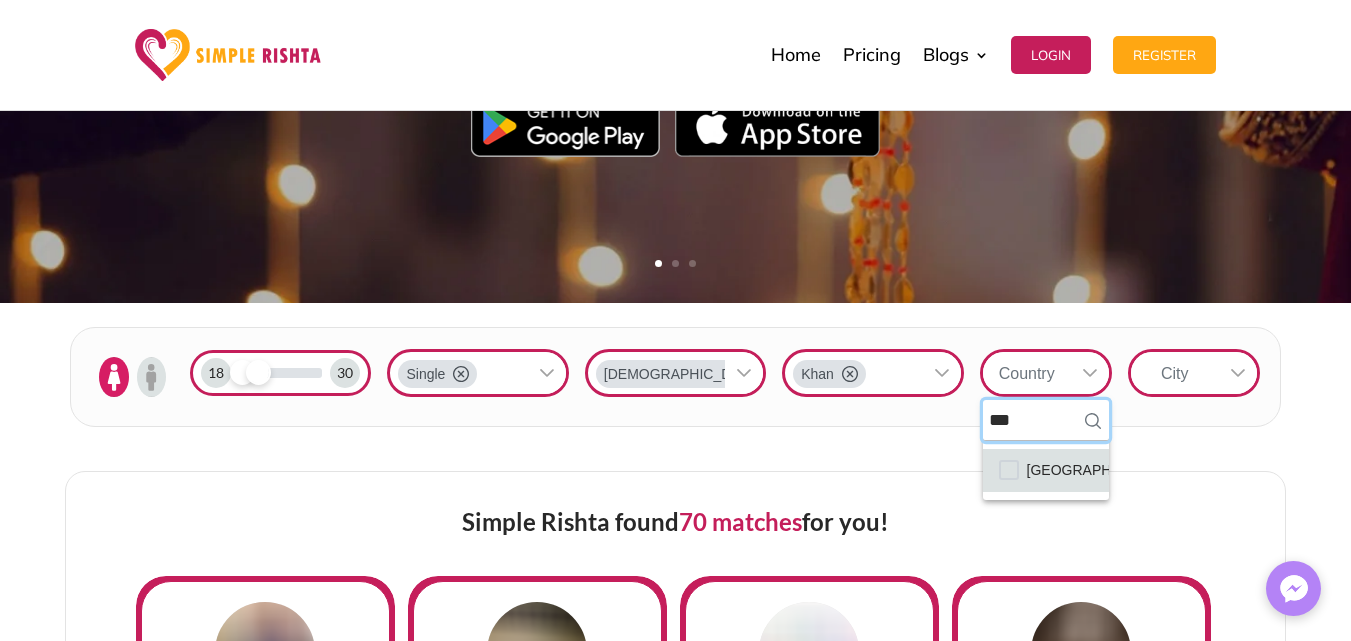 type on "***" 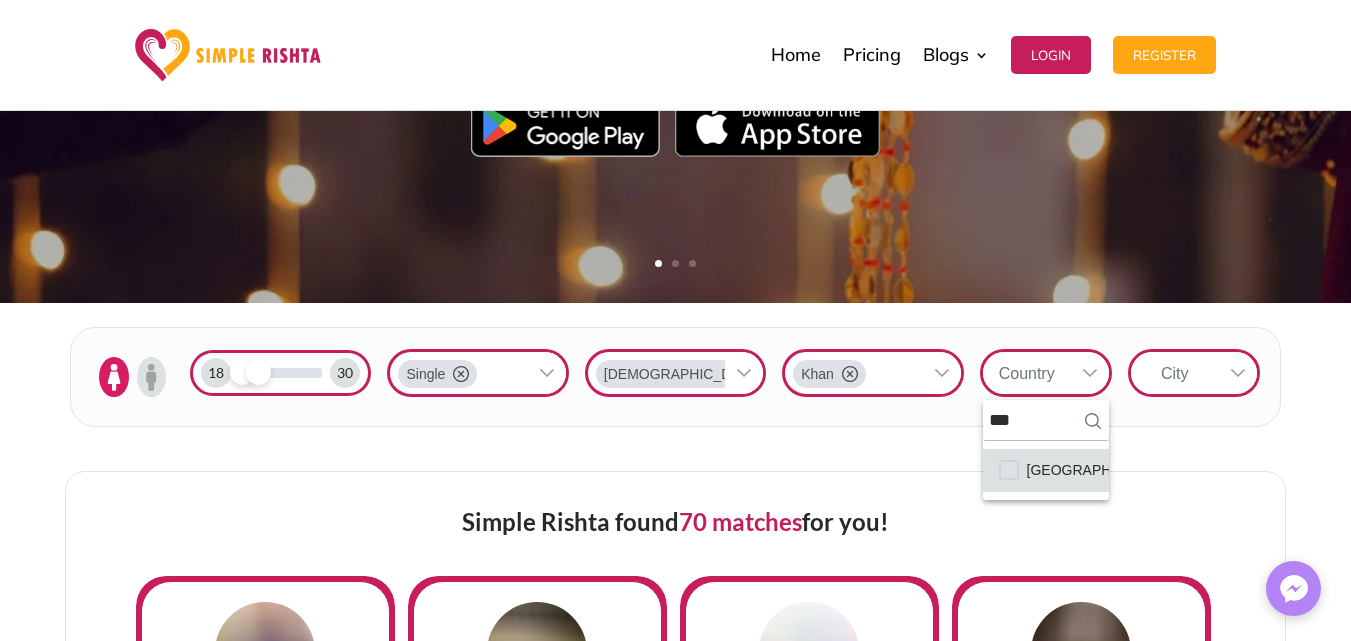 click on "[GEOGRAPHIC_DATA]" 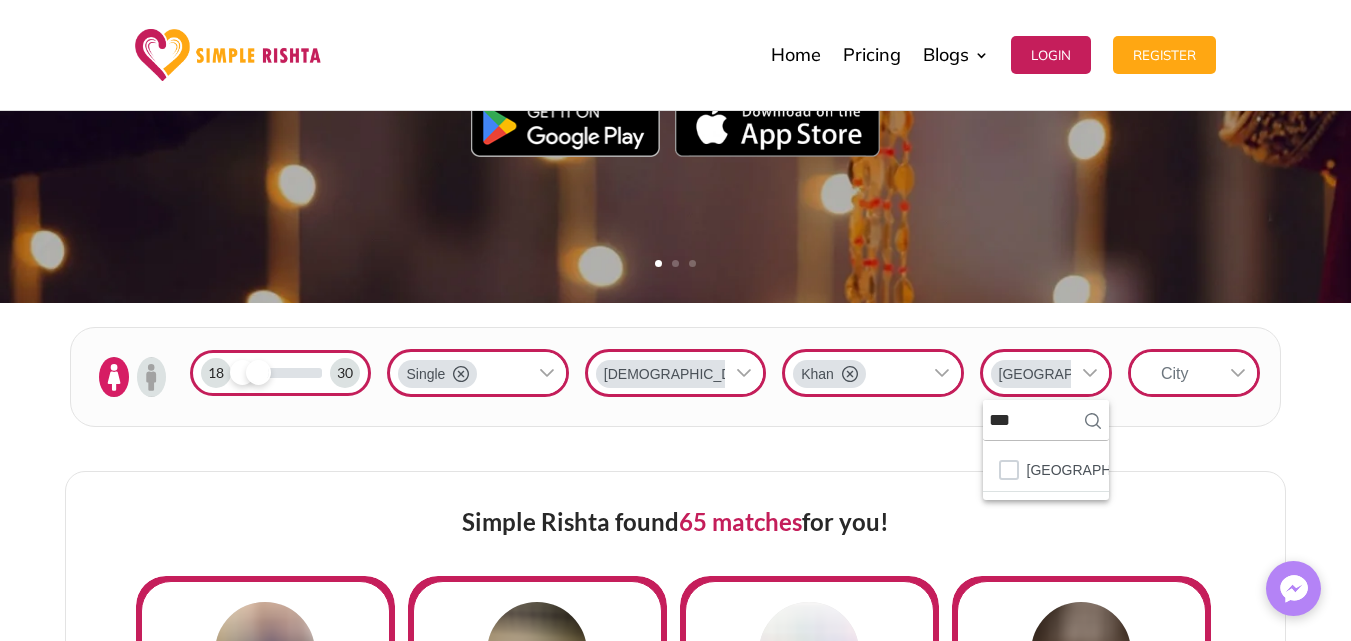 click at bounding box center [1238, 373] 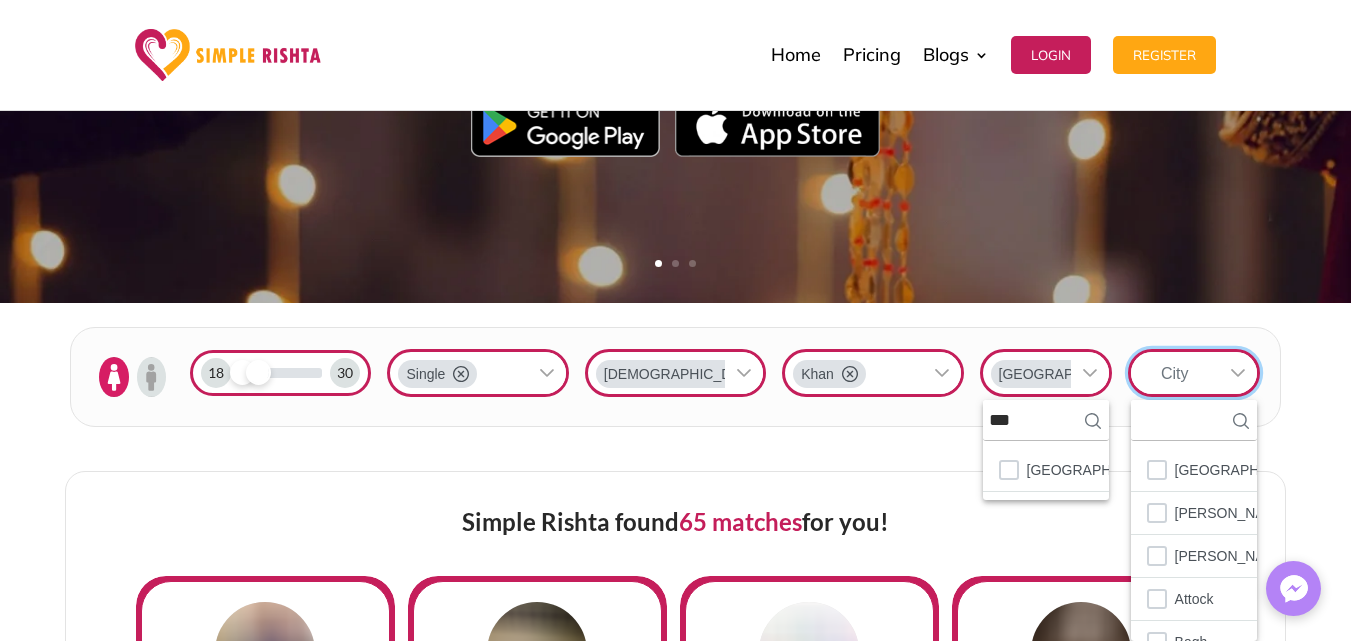 scroll, scrollTop: 22, scrollLeft: 3, axis: both 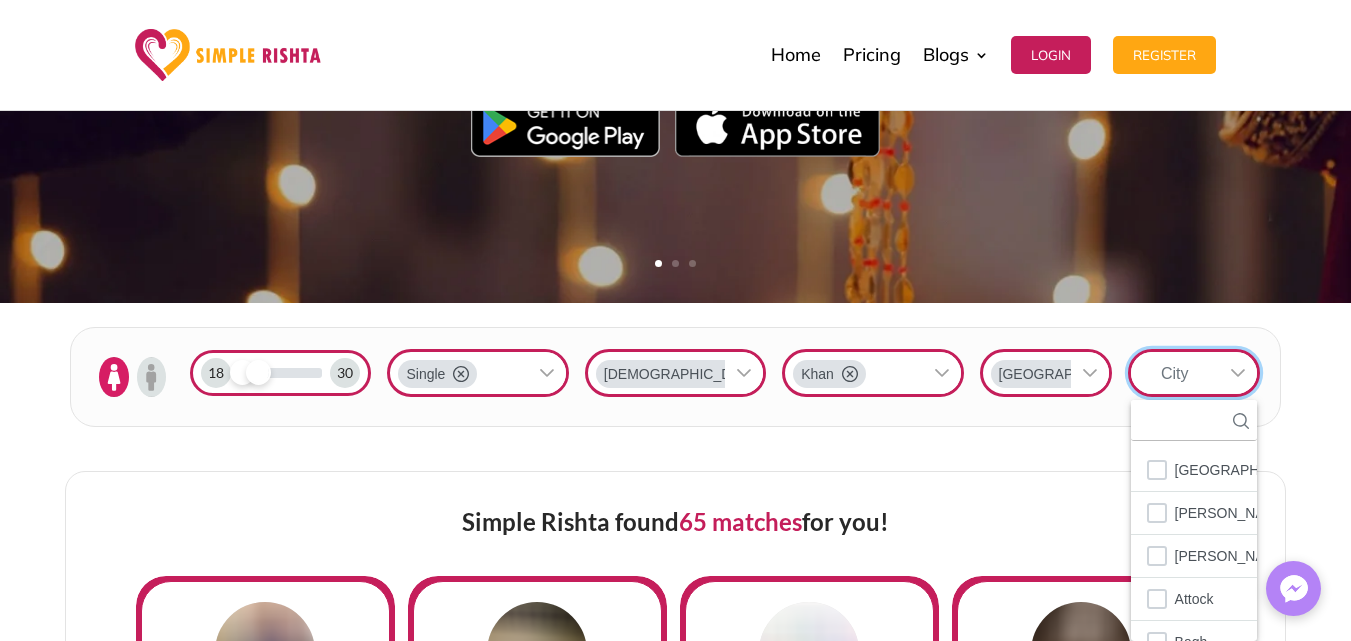 click on "City" at bounding box center [1175, 373] 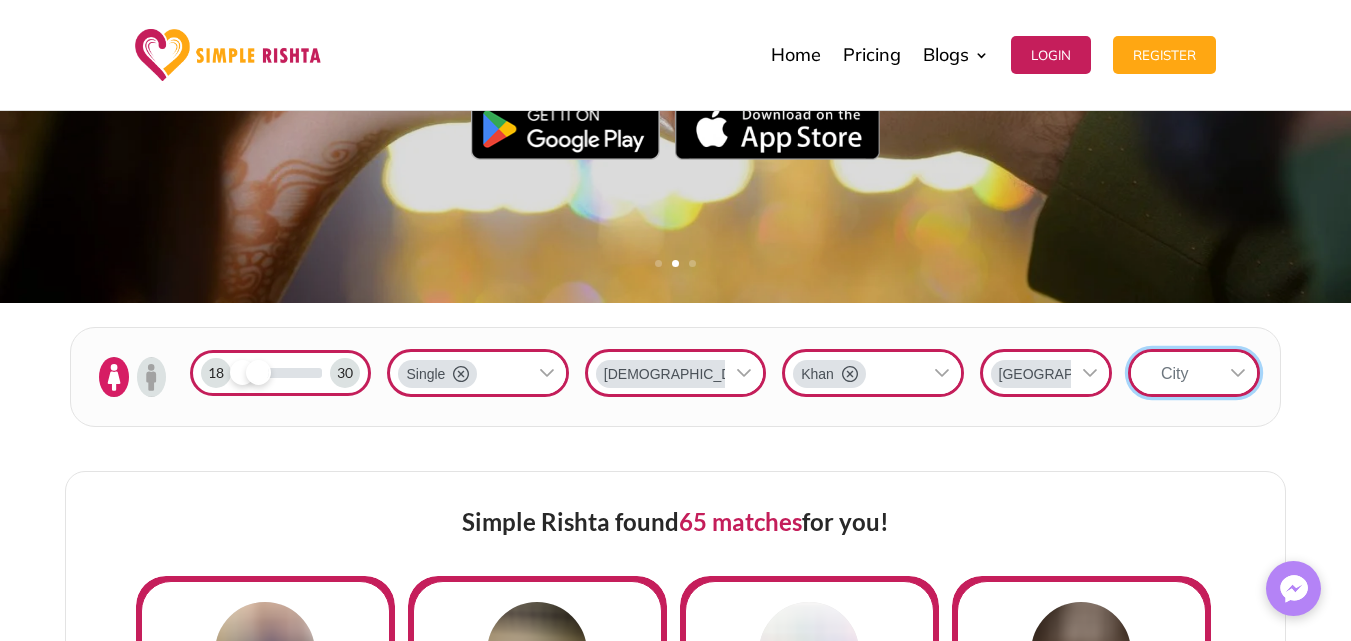 click 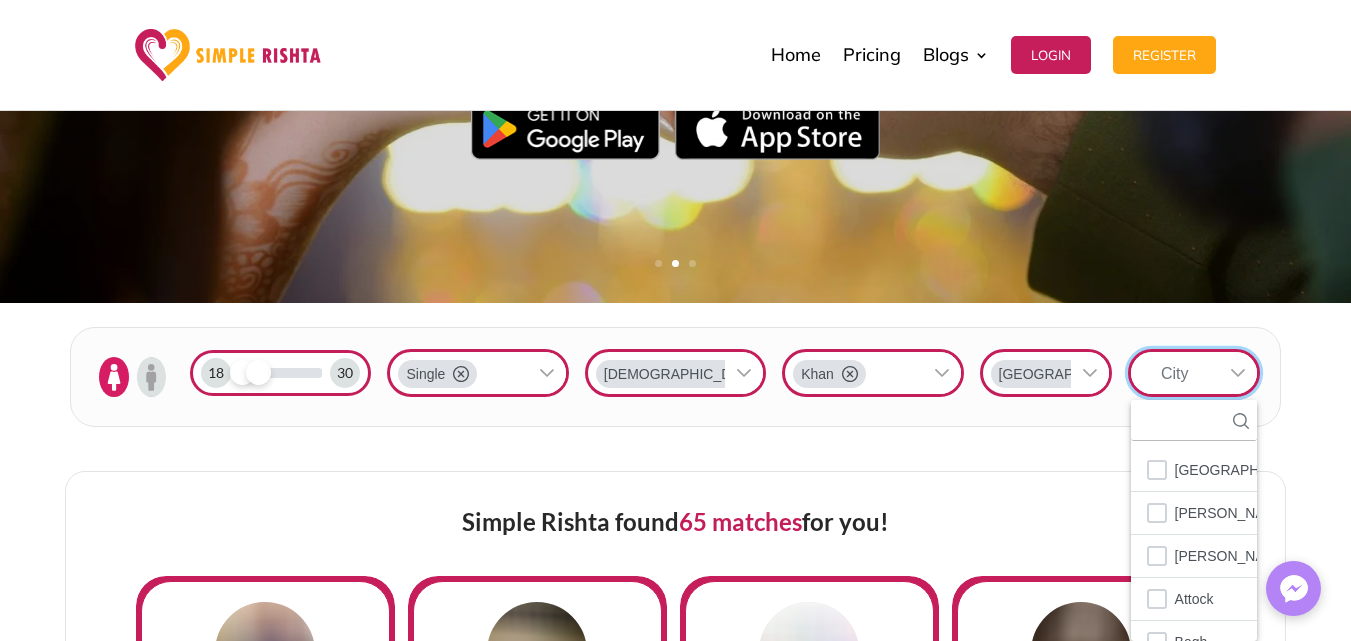 click 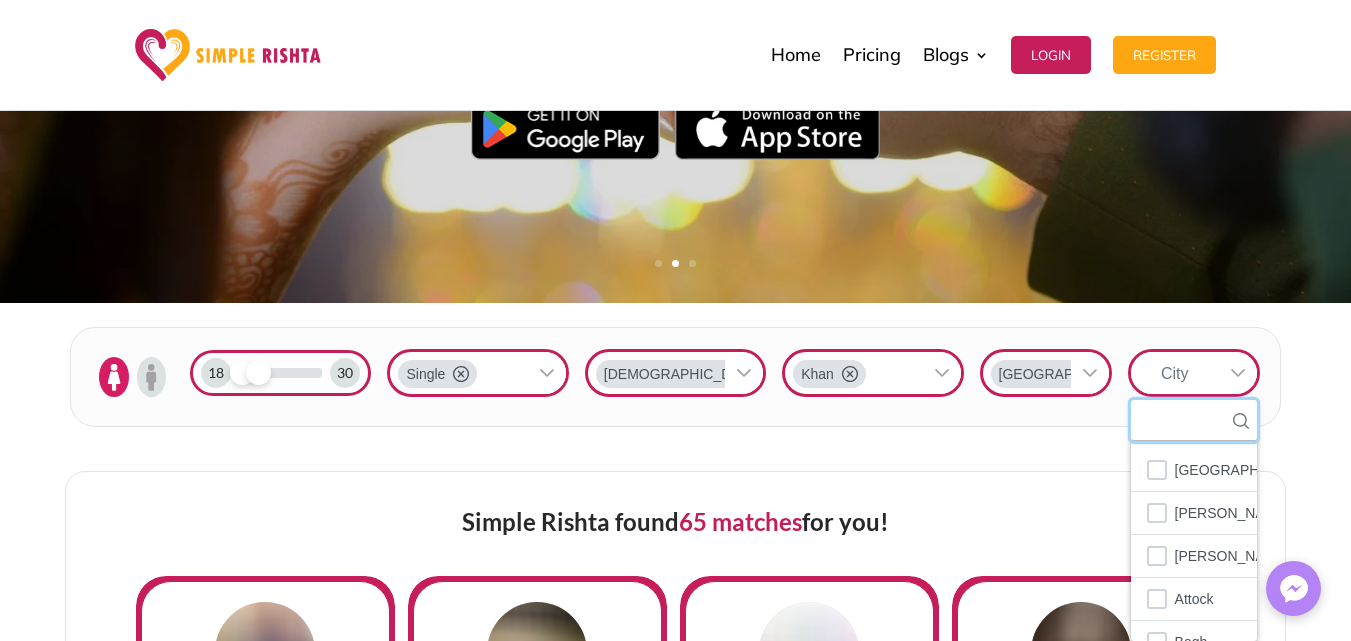 click at bounding box center (1194, 420) 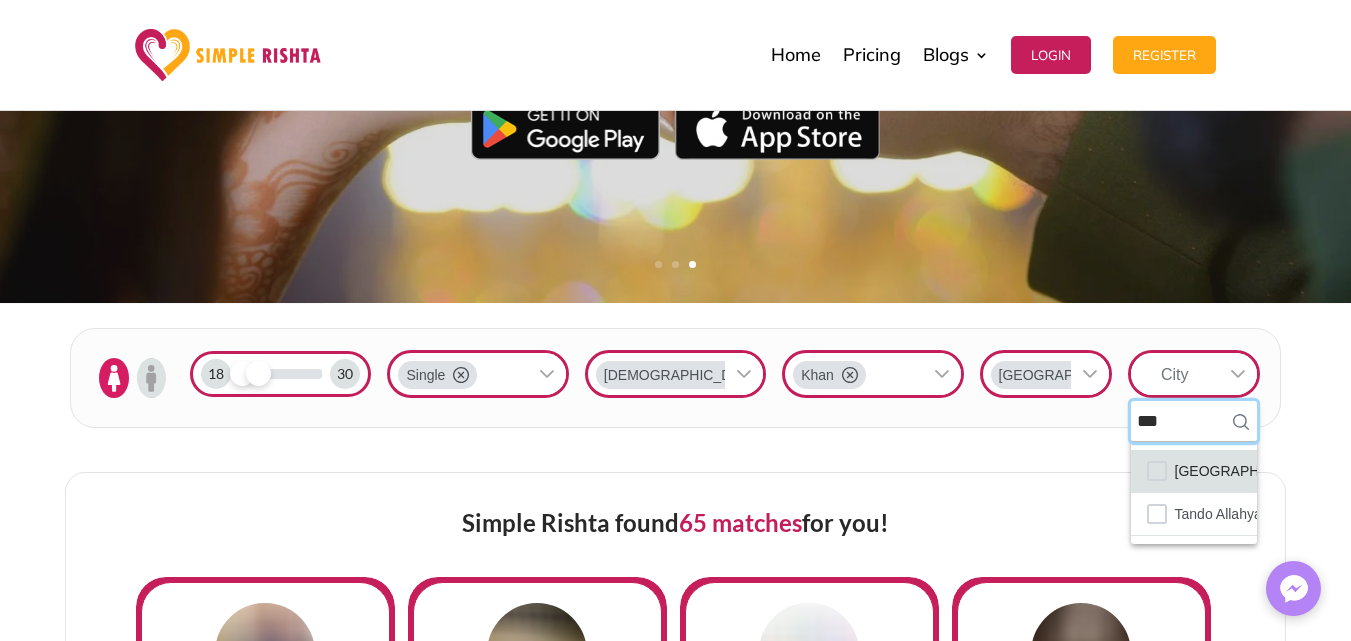 type on "***" 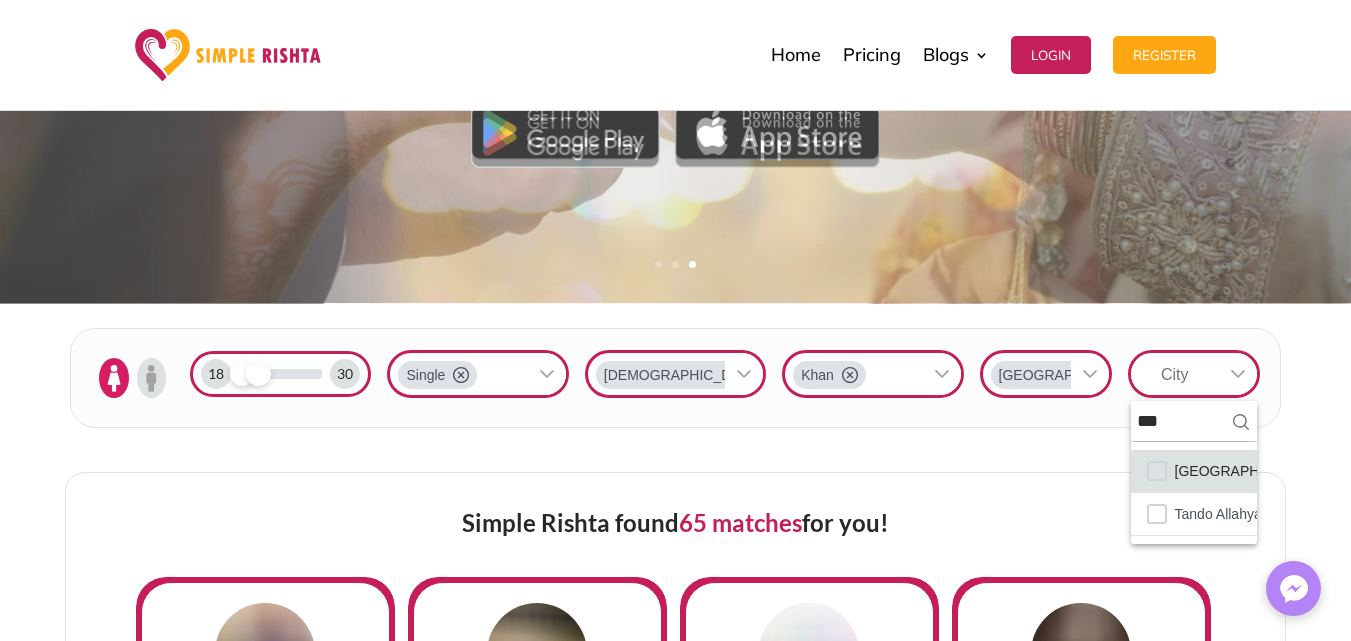 click on "[GEOGRAPHIC_DATA]" 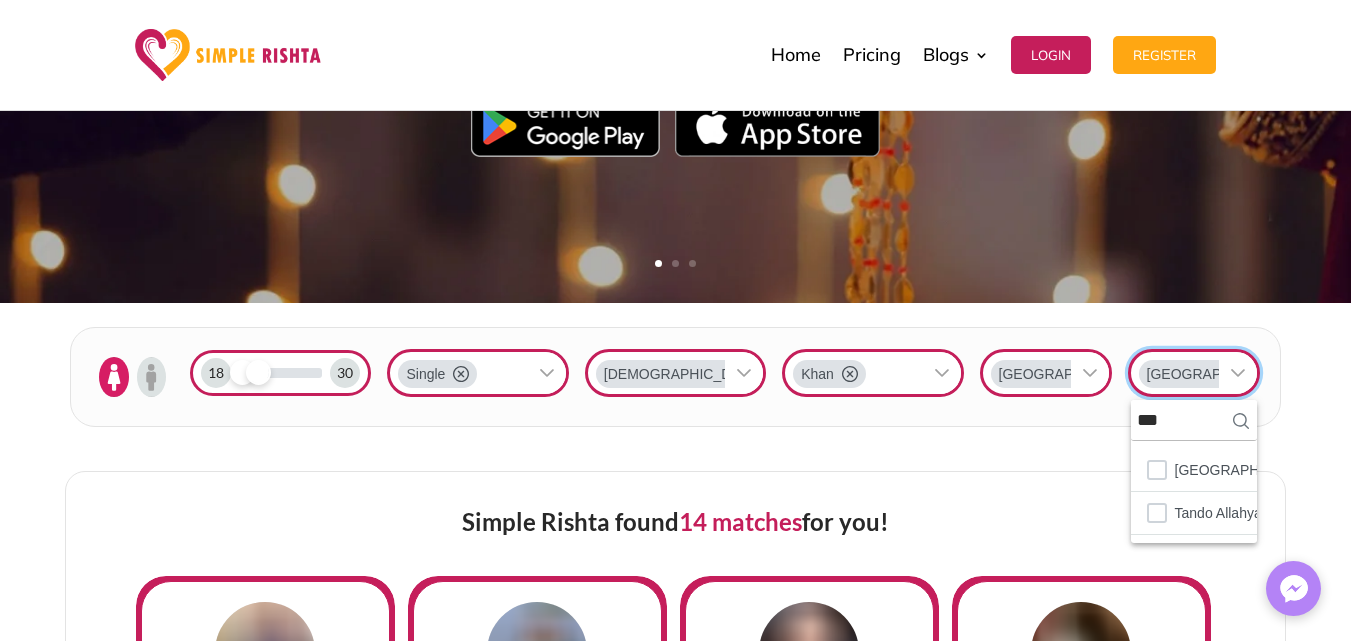 click on "18 30 Single [DEMOGRAPHIC_DATA] Khan Pakistan [GEOGRAPHIC_DATA] *** 2 results are available [GEOGRAPHIC_DATA] Tando Allahyar 1 items selected" at bounding box center [675, 377] 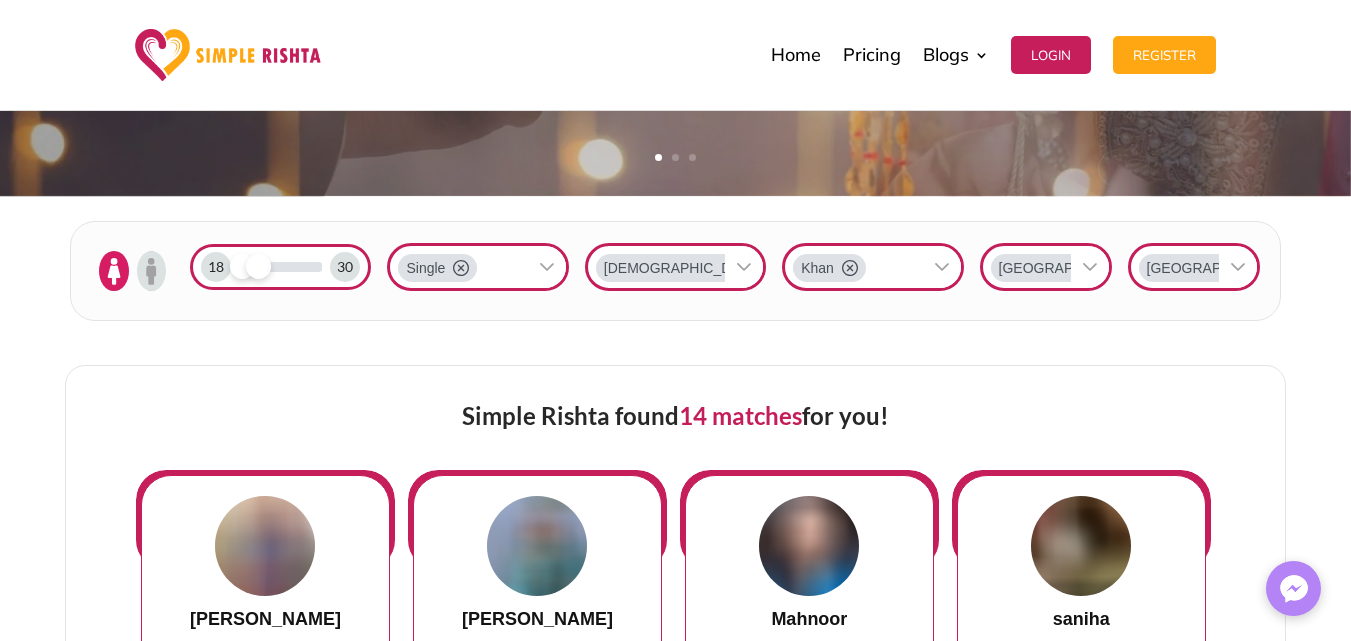 scroll, scrollTop: 600, scrollLeft: 0, axis: vertical 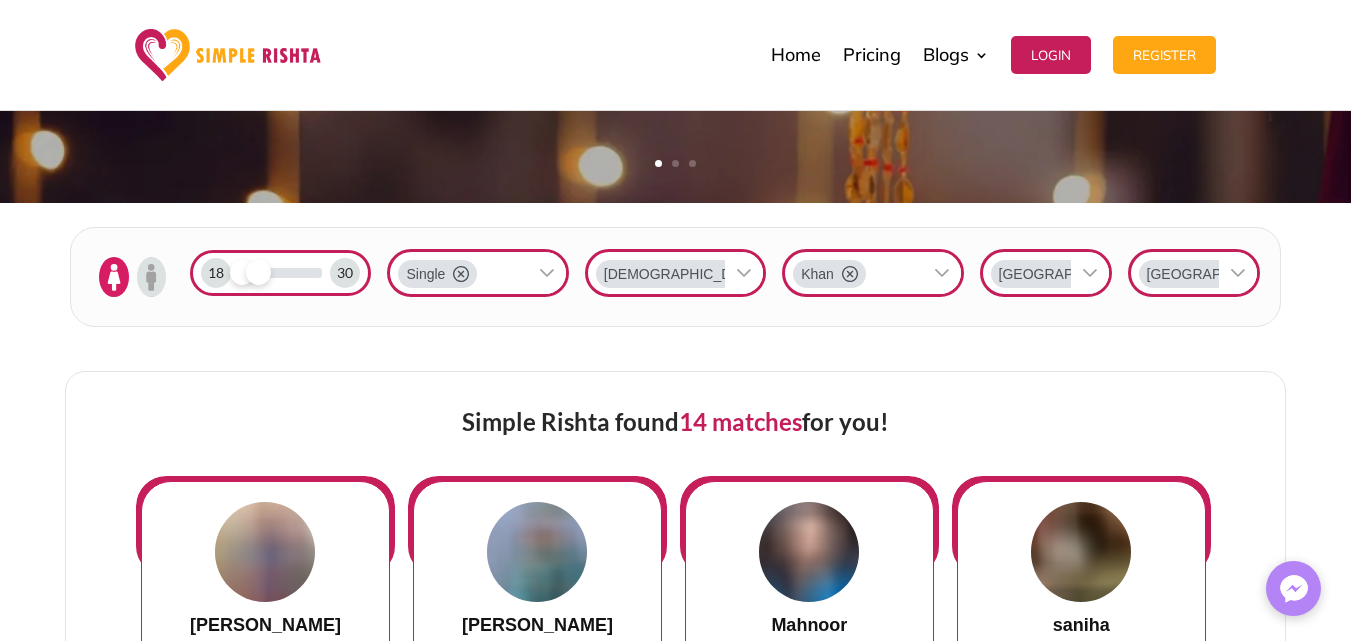 click 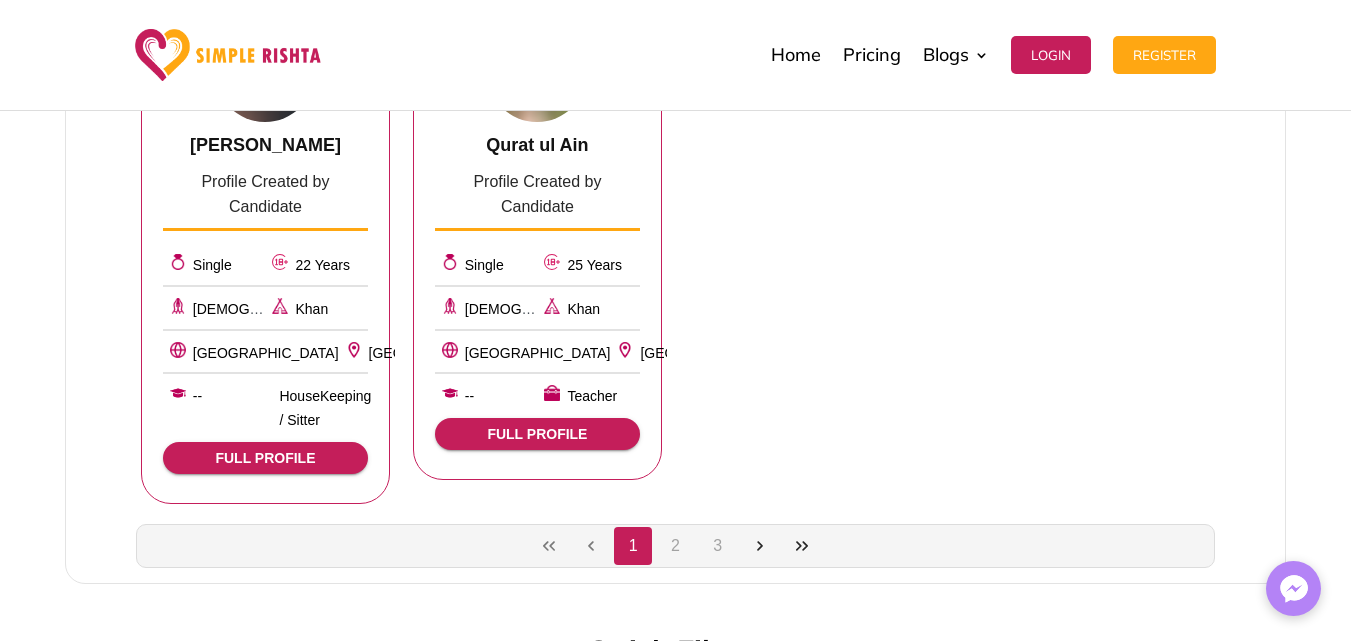 scroll, scrollTop: 1700, scrollLeft: 0, axis: vertical 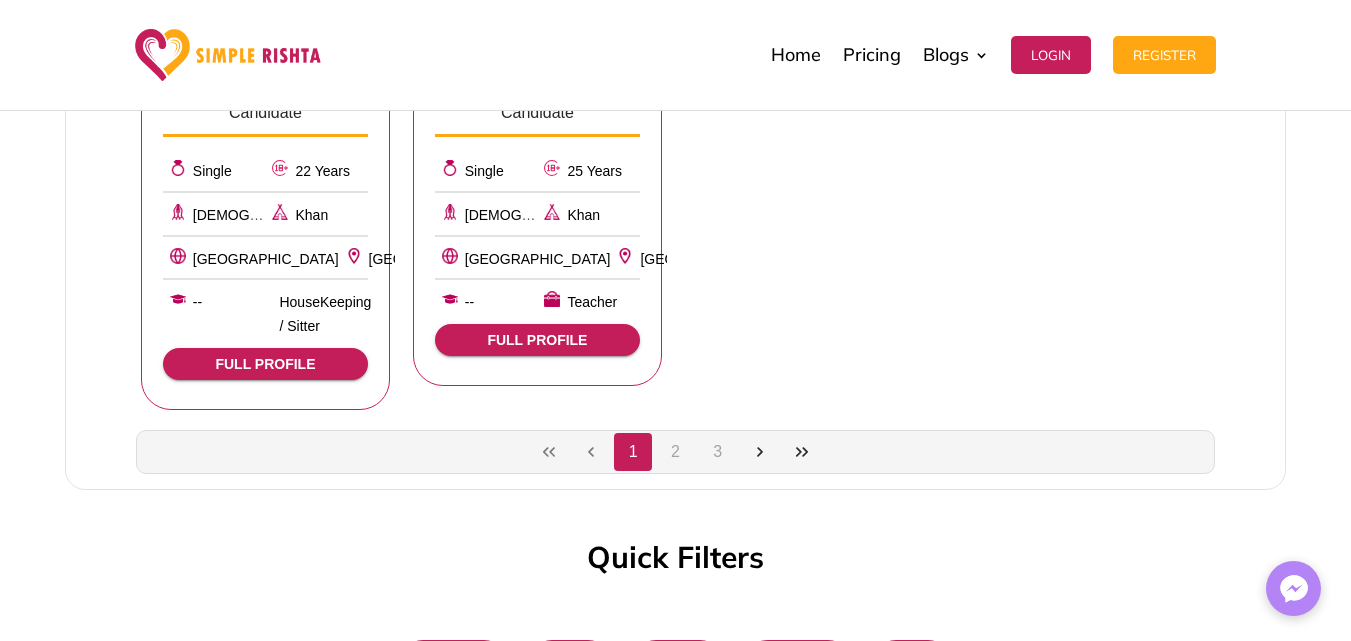 click on "2" 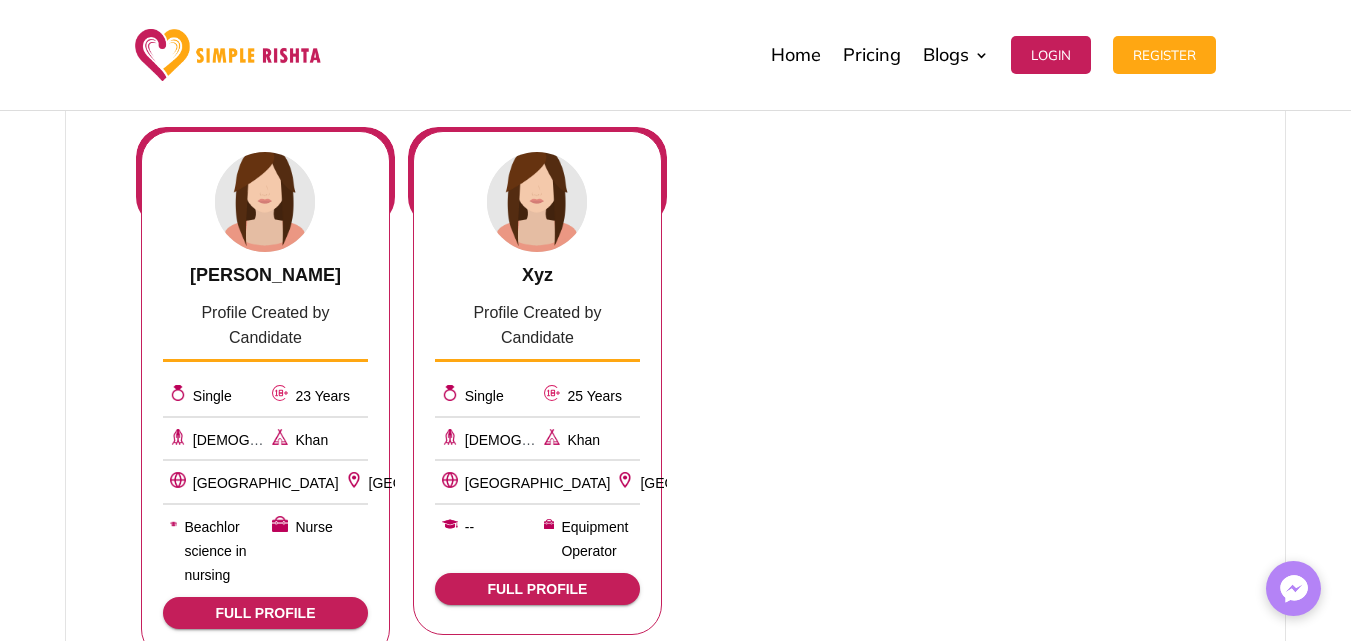 scroll, scrollTop: 1200, scrollLeft: 0, axis: vertical 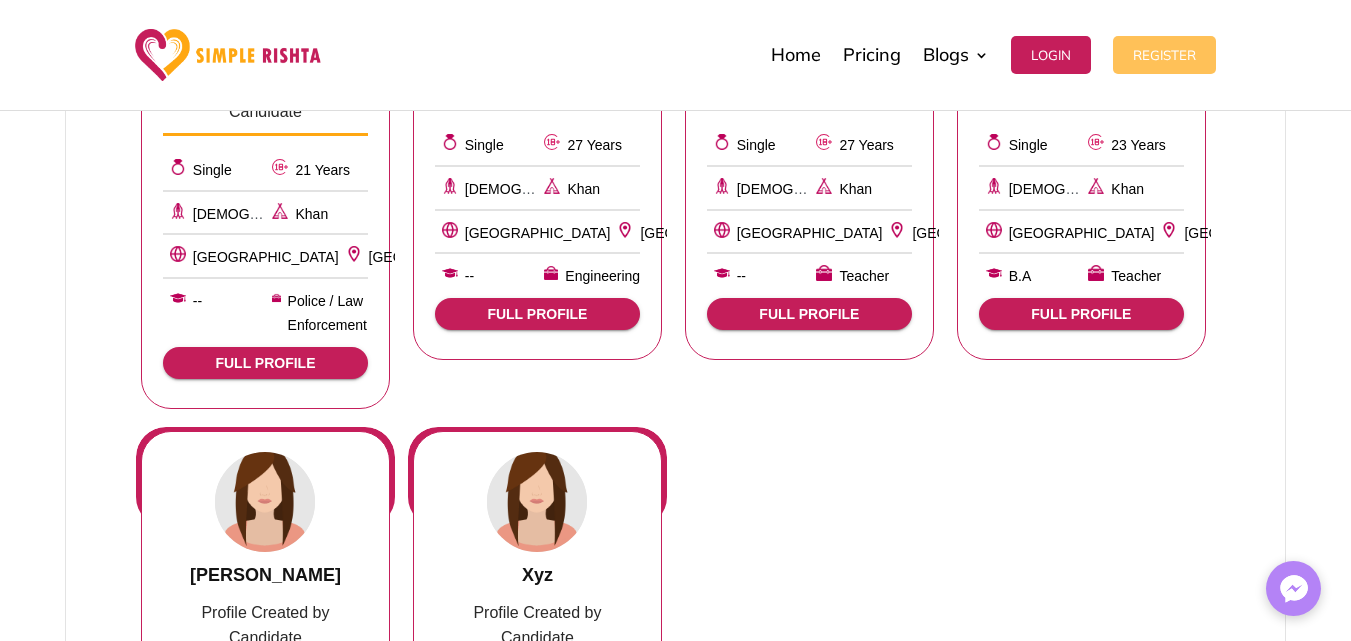 click on "Register" at bounding box center [1164, 55] 